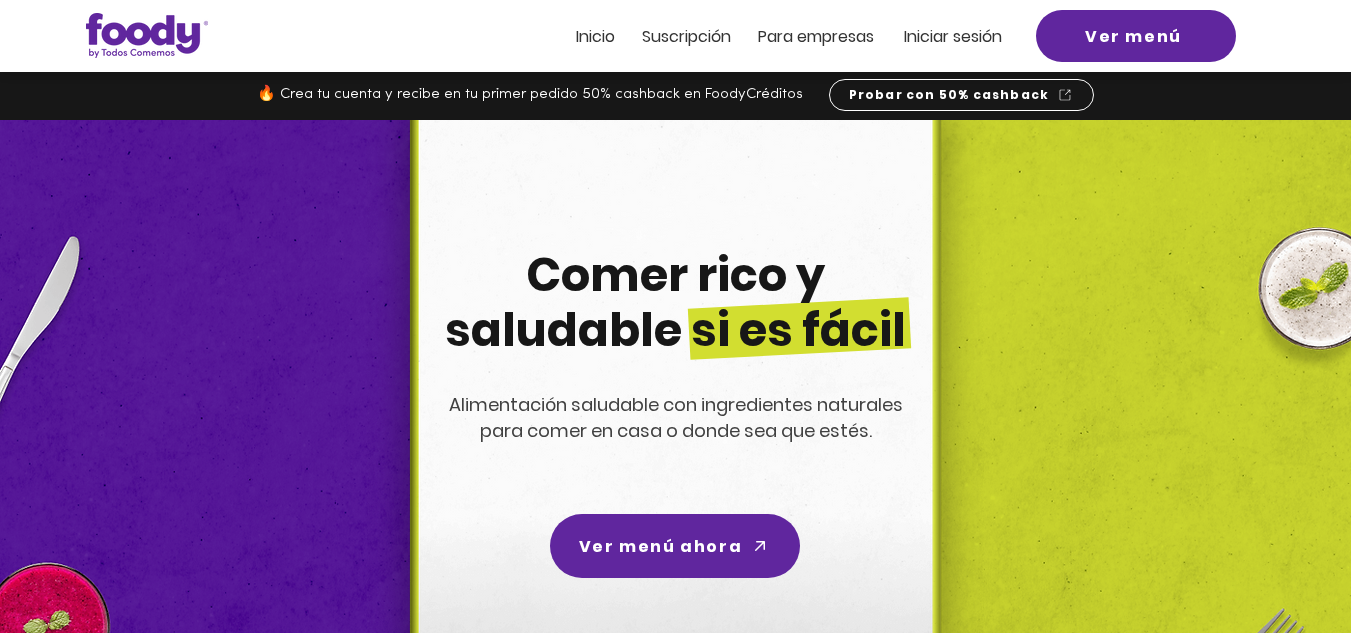 scroll, scrollTop: 0, scrollLeft: 0, axis: both 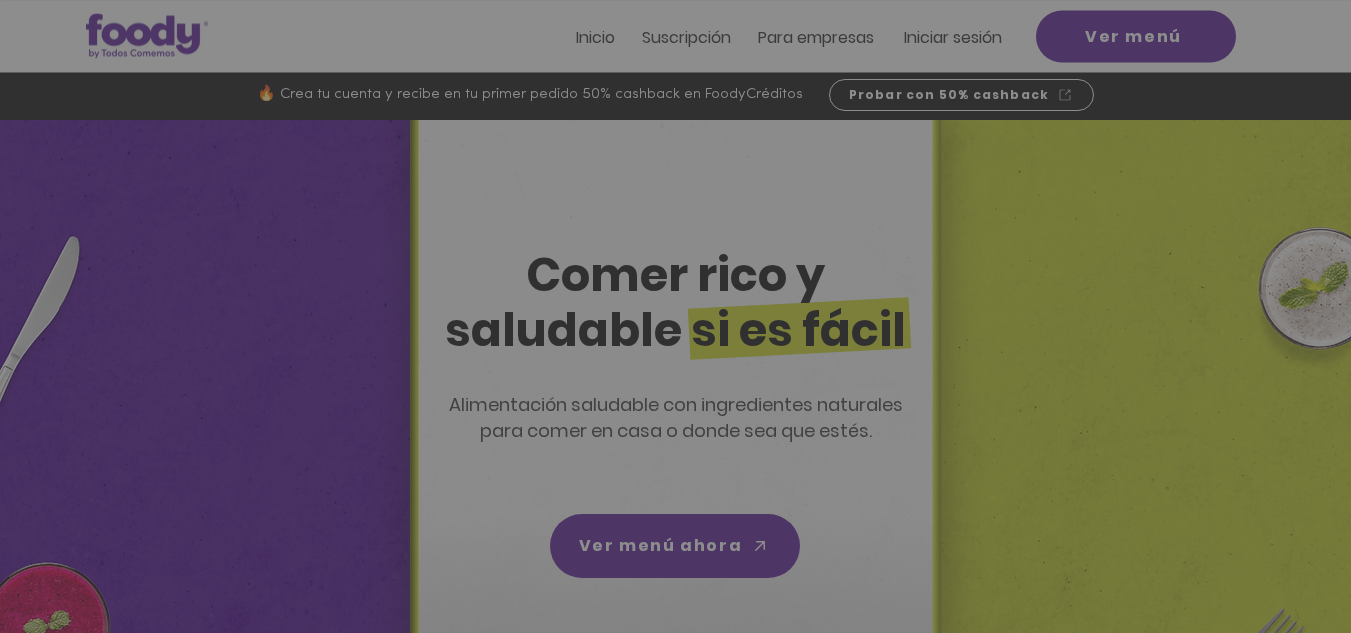 click 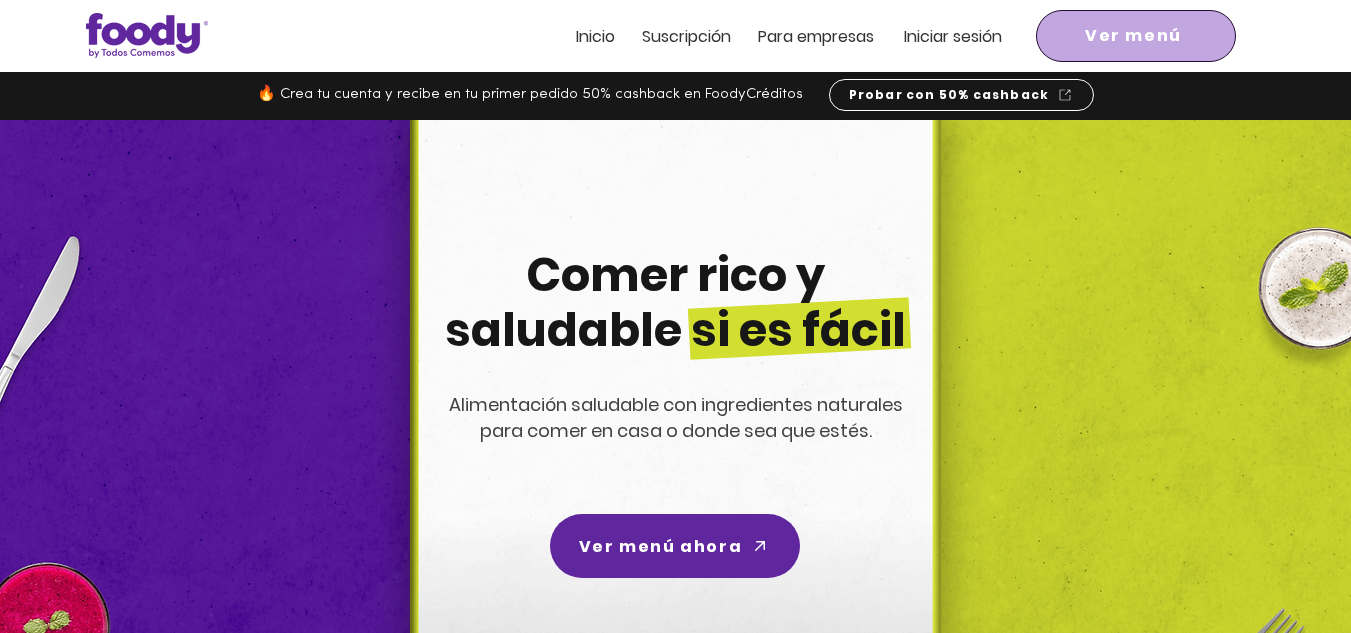 click on "Ver menú" at bounding box center (1133, 36) 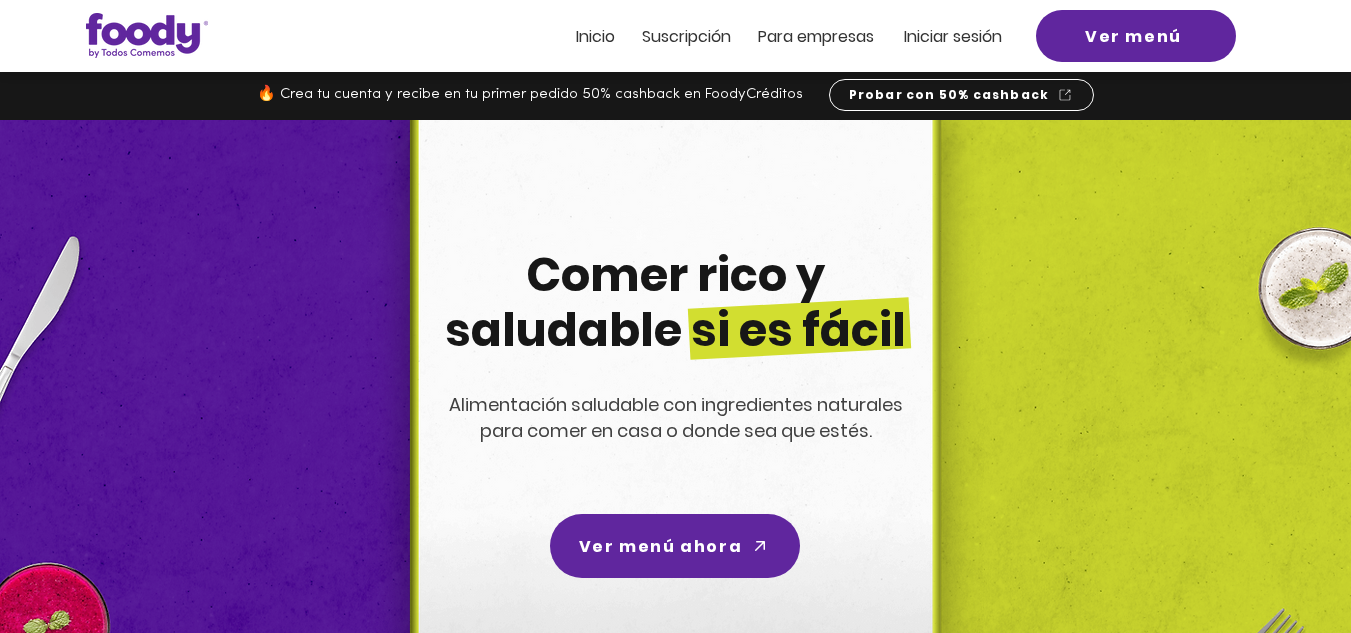 scroll, scrollTop: 0, scrollLeft: 0, axis: both 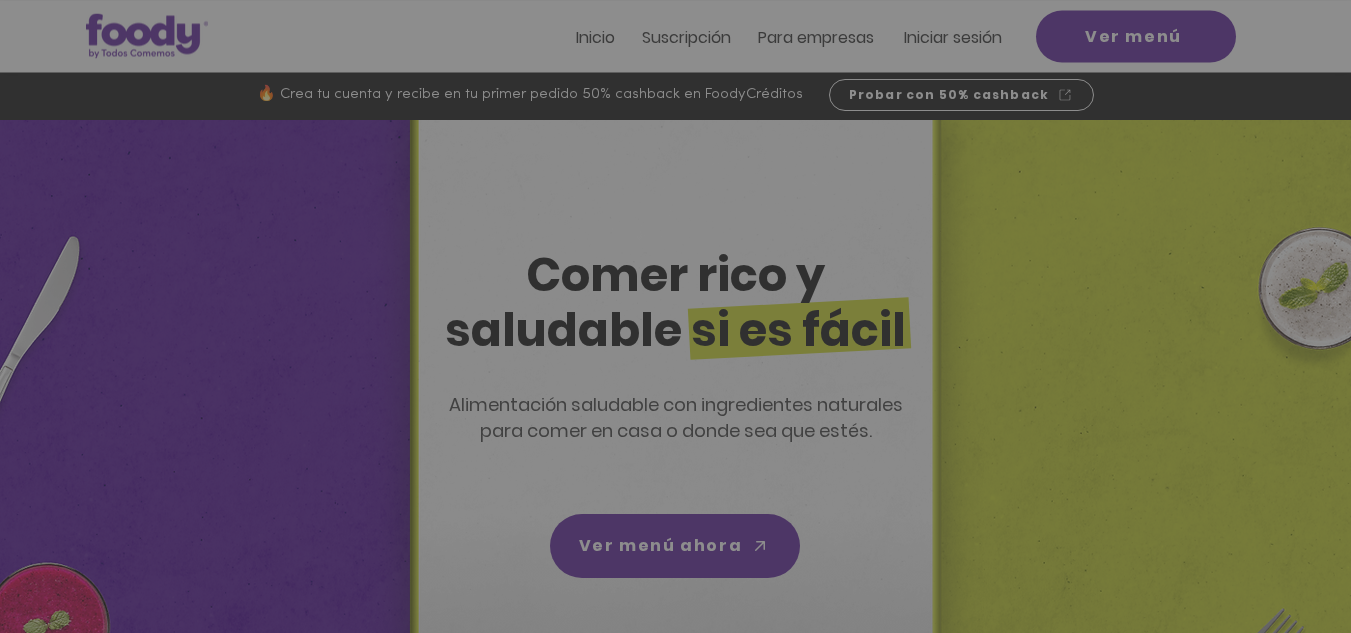 click 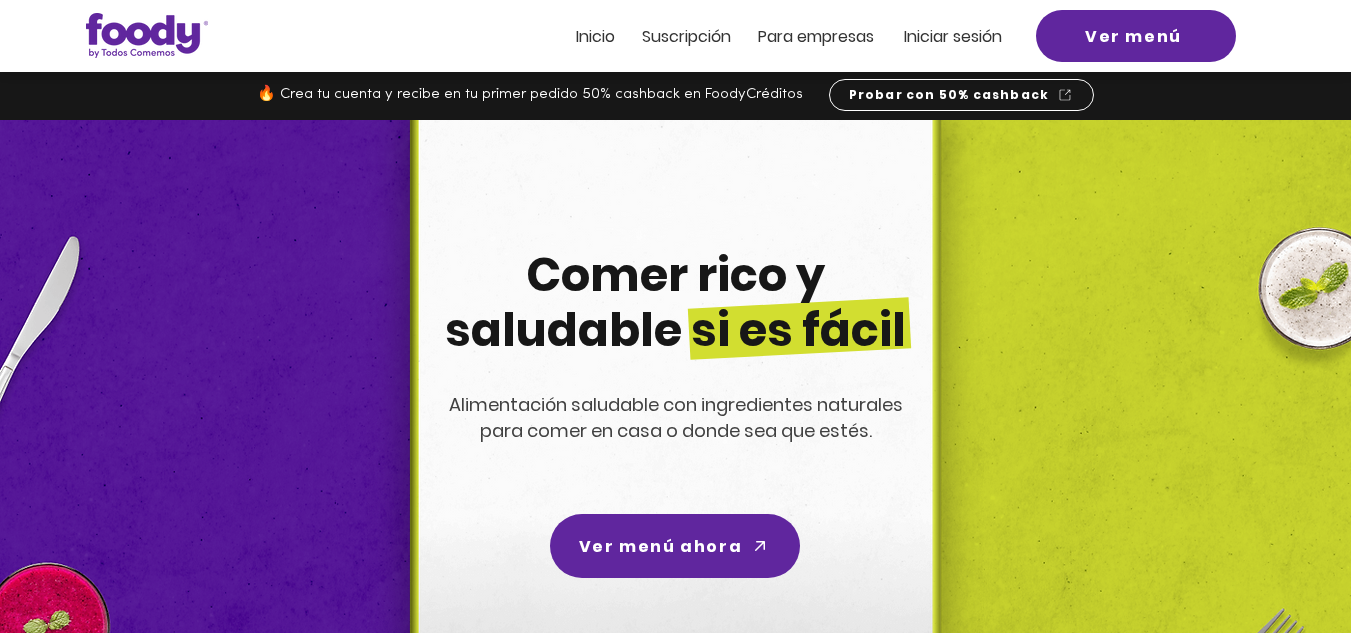 scroll, scrollTop: 0, scrollLeft: 0, axis: both 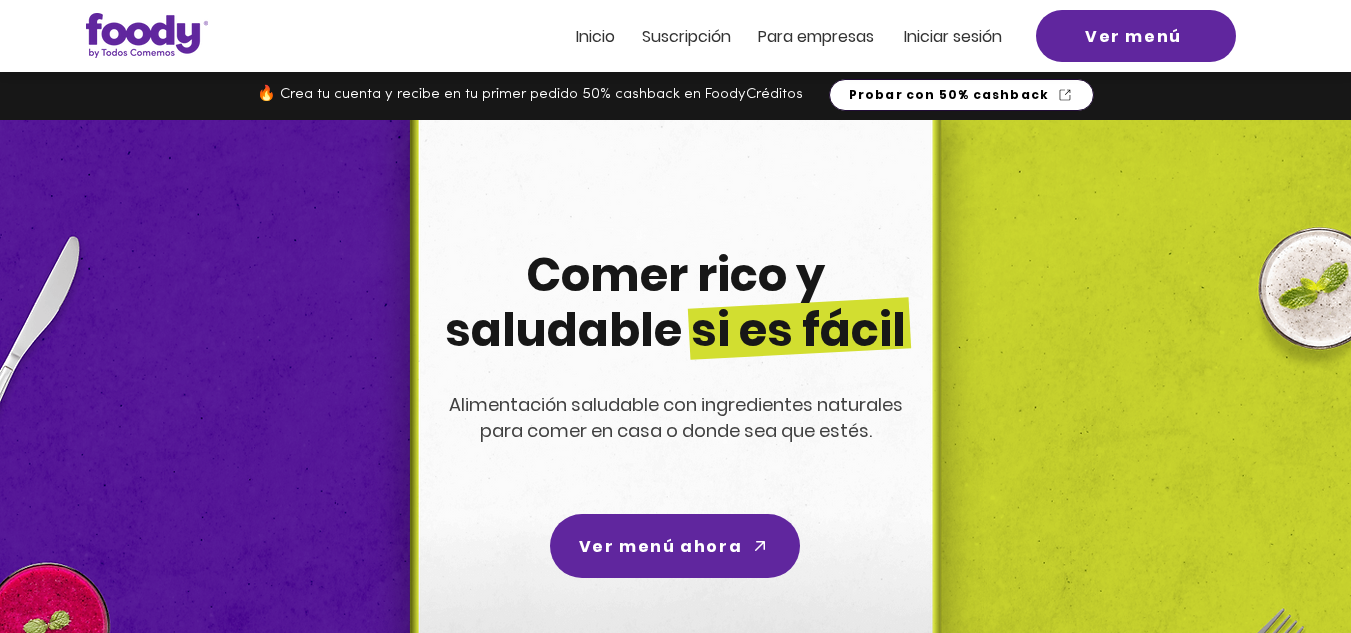 click on "Probar con 50% cashback" at bounding box center (949, 95) 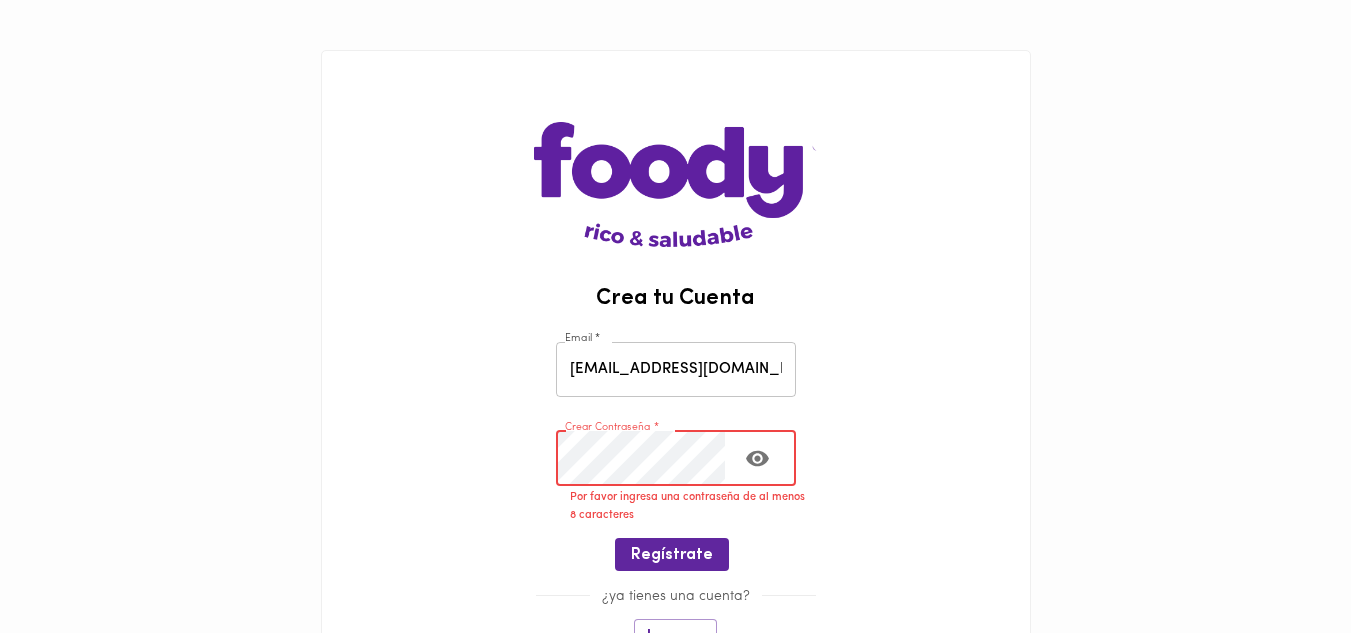 scroll, scrollTop: 0, scrollLeft: 0, axis: both 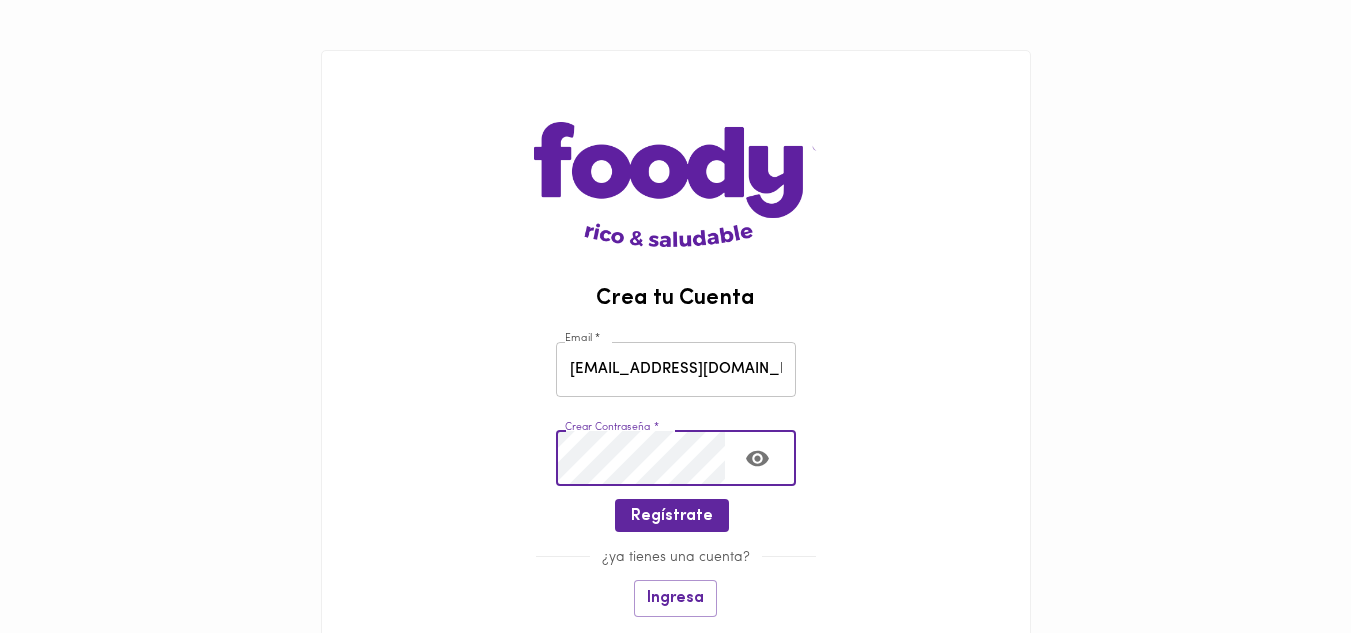 click 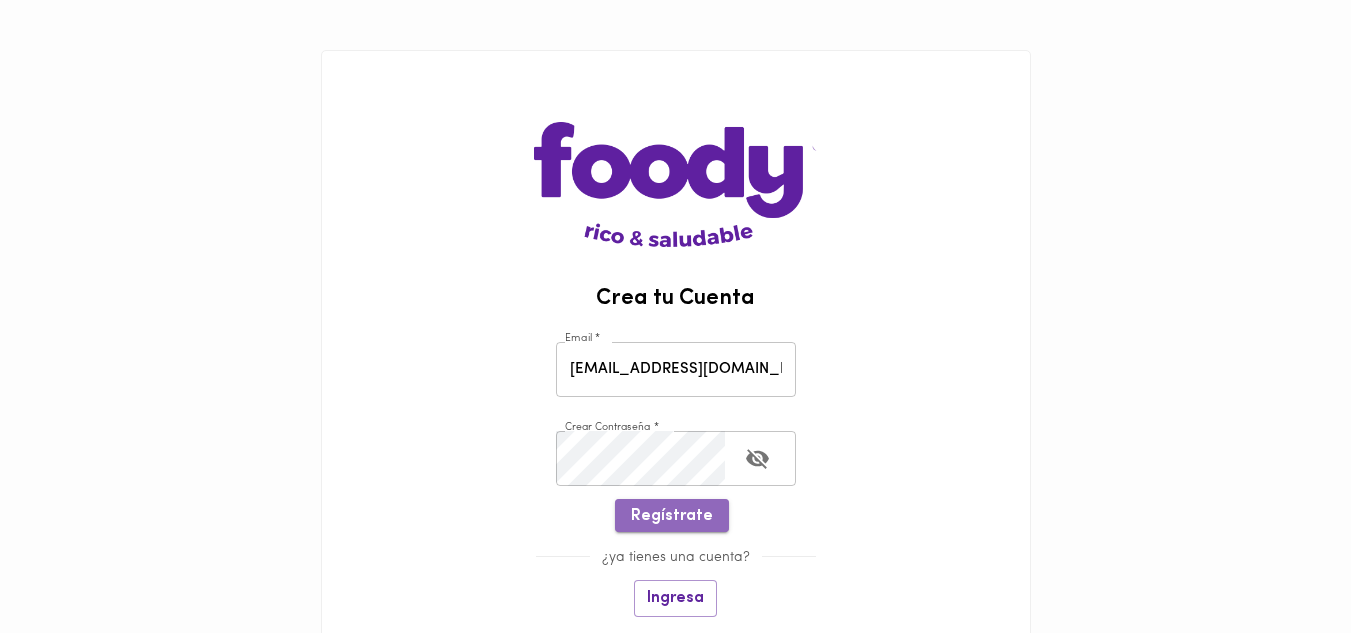 click on "Regístrate" at bounding box center [672, 516] 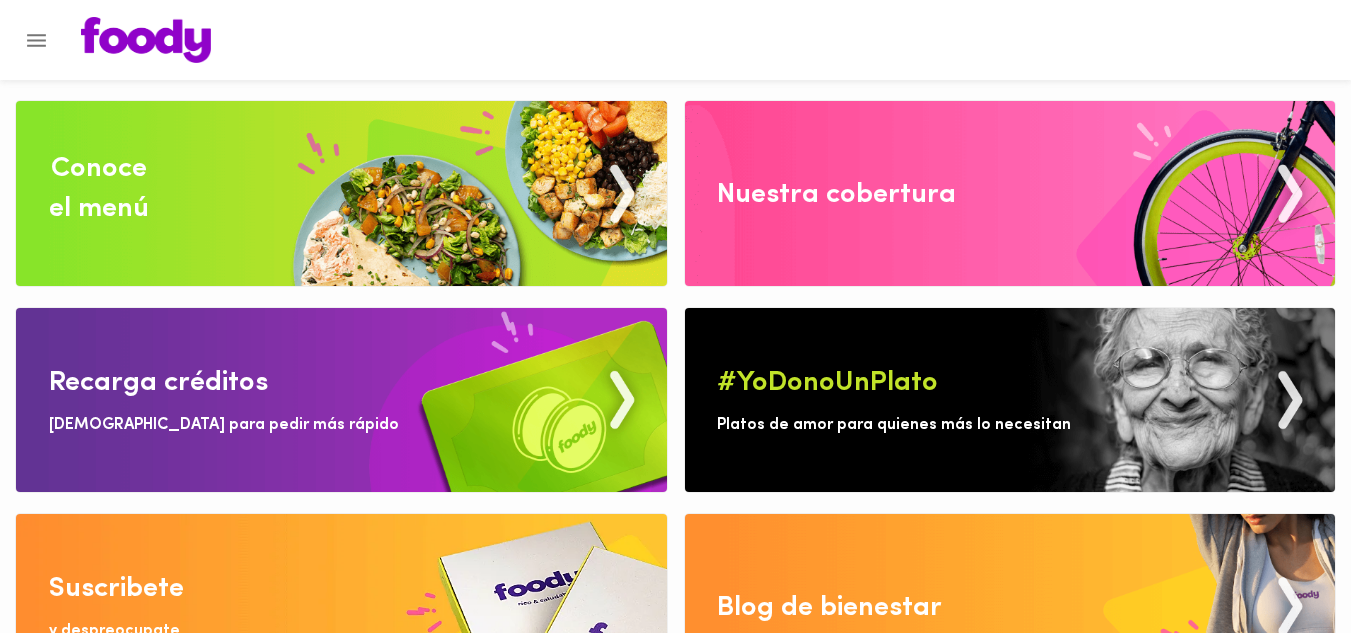 click at bounding box center [341, 193] 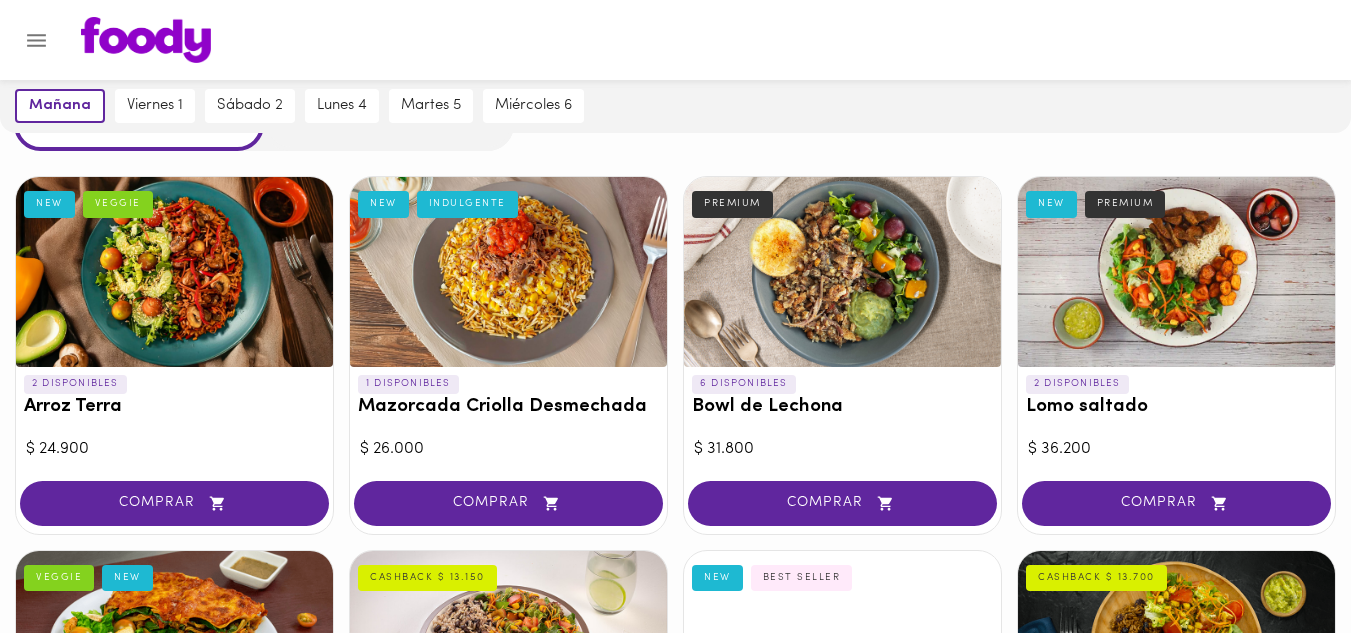 scroll, scrollTop: 0, scrollLeft: 0, axis: both 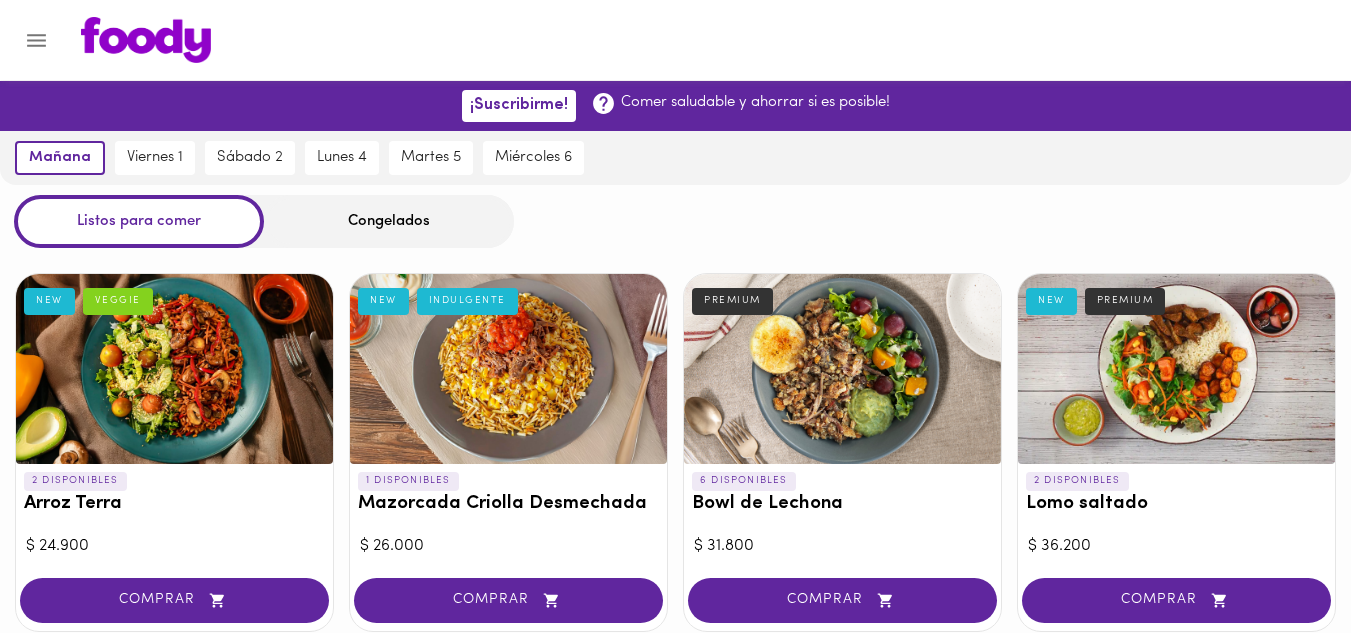 click on "Congelados" at bounding box center [389, 221] 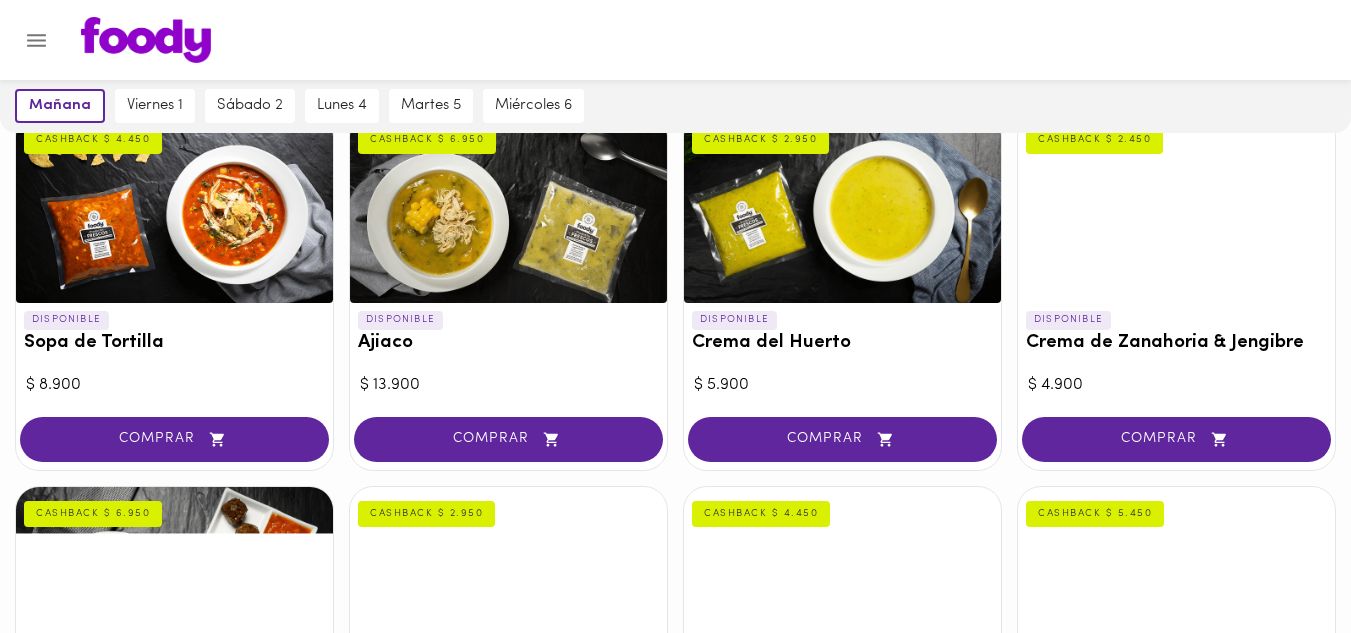 scroll, scrollTop: 241, scrollLeft: 0, axis: vertical 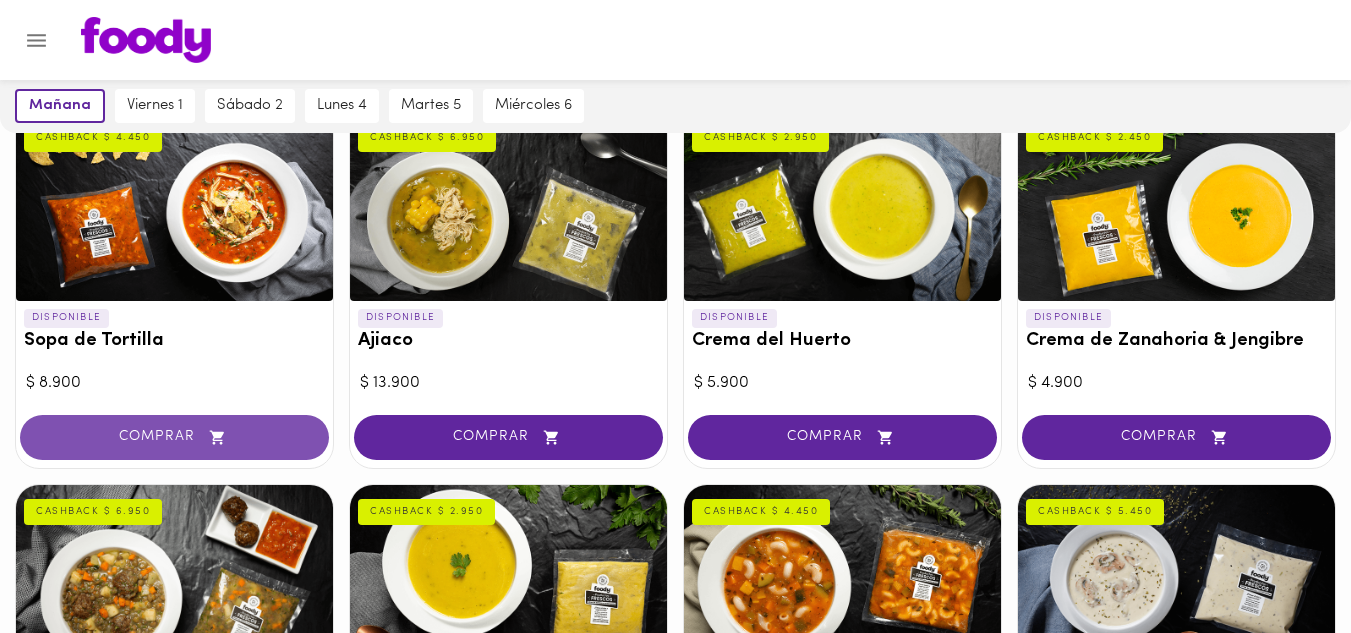 click on "COMPRAR" at bounding box center [174, 437] 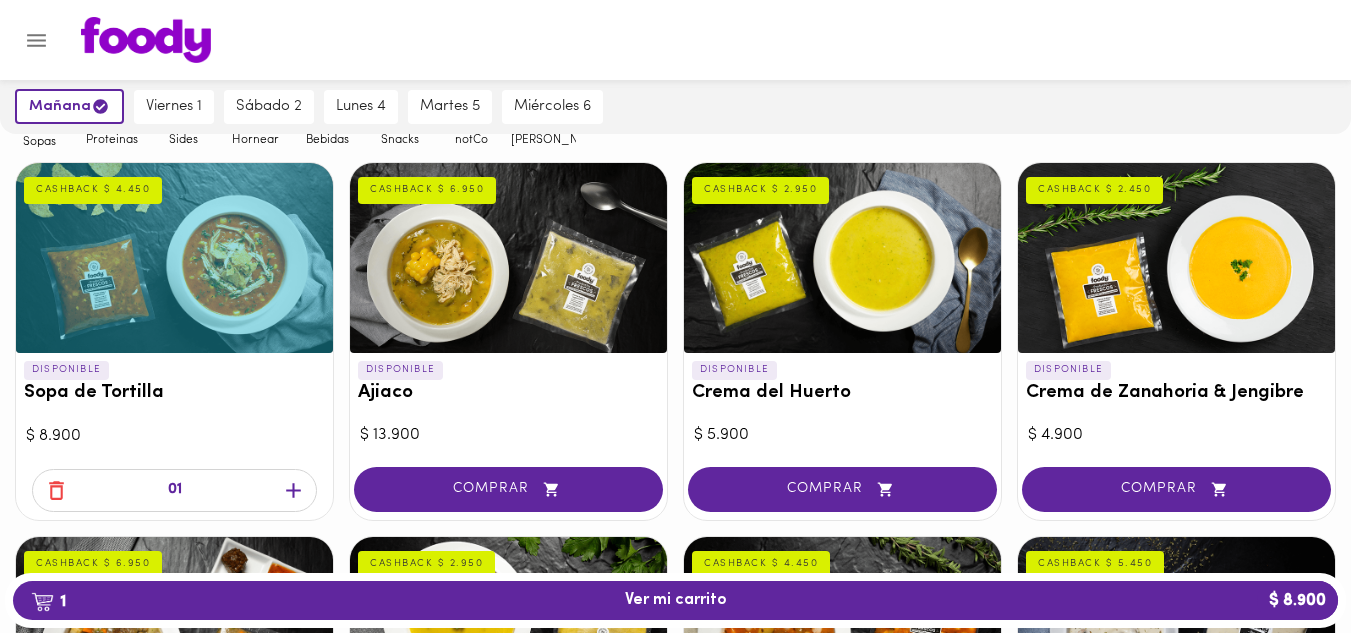 scroll, scrollTop: 194, scrollLeft: 0, axis: vertical 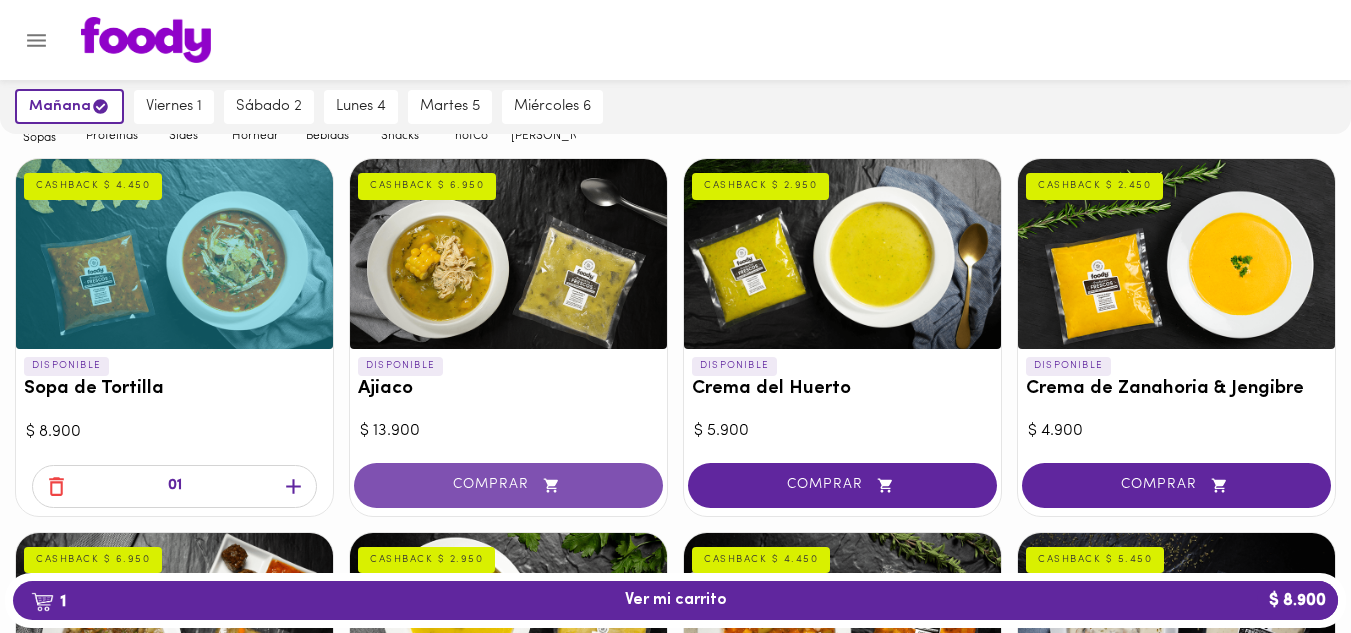 click on "COMPRAR" at bounding box center [508, 485] 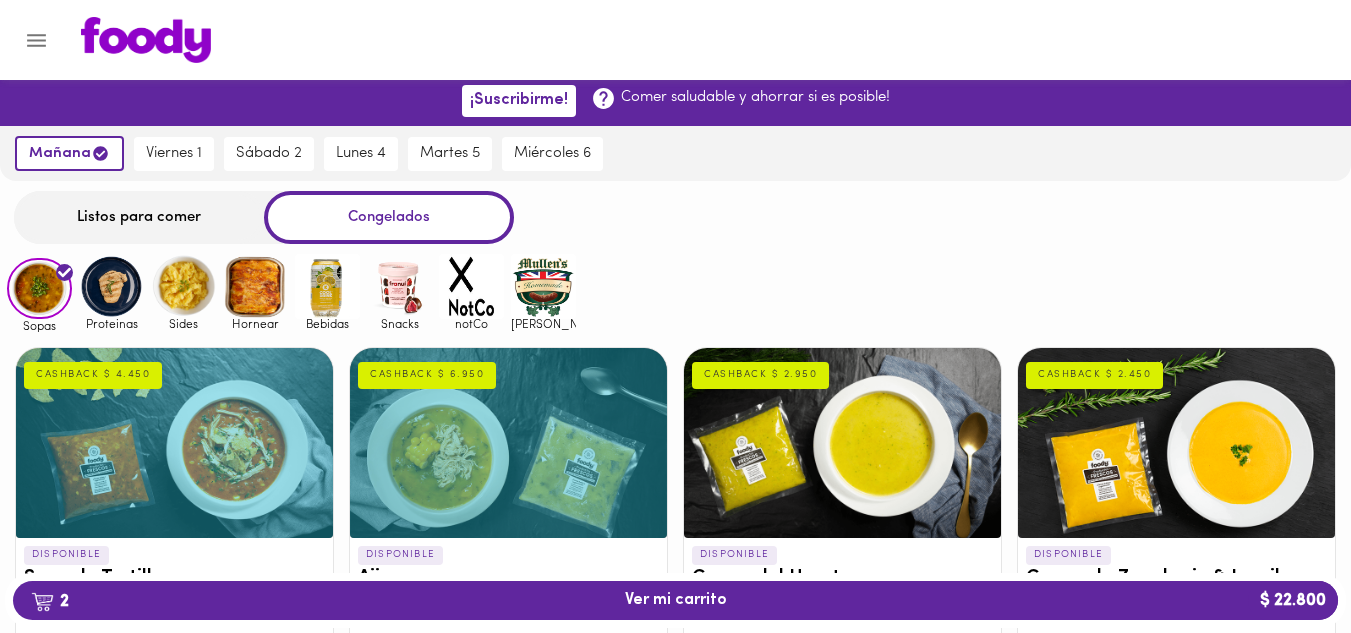 scroll, scrollTop: 0, scrollLeft: 0, axis: both 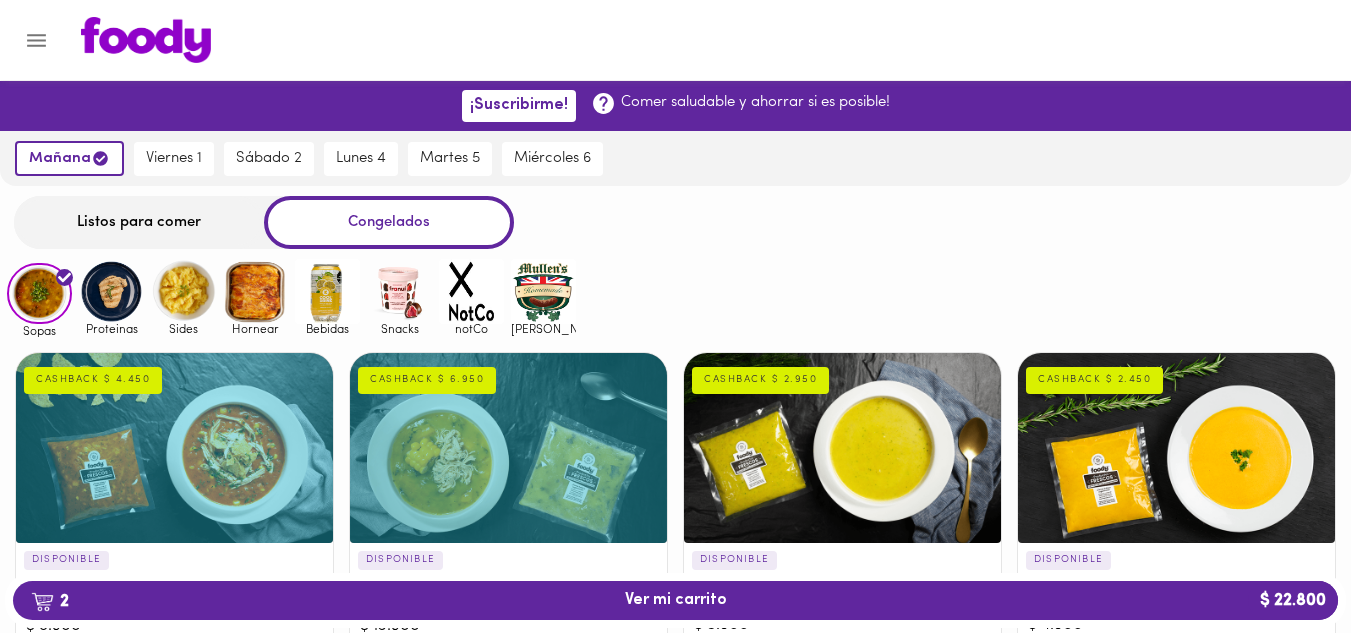click at bounding box center (111, 291) 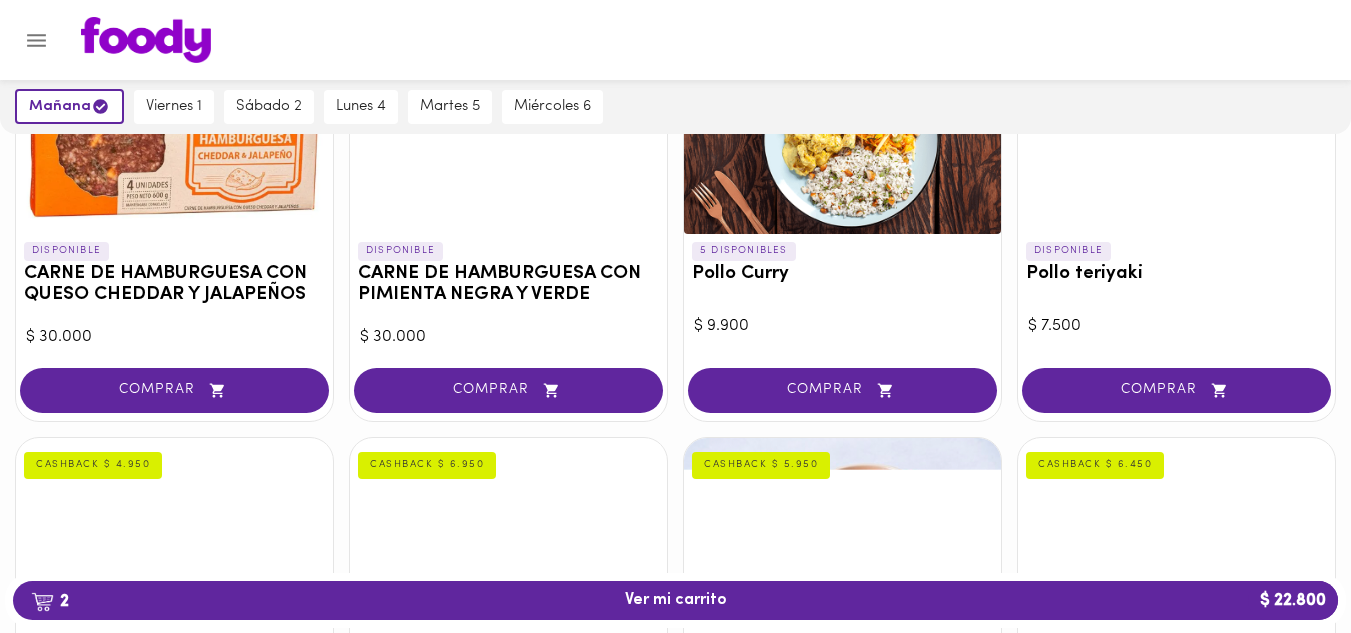 scroll, scrollTop: 312, scrollLeft: 0, axis: vertical 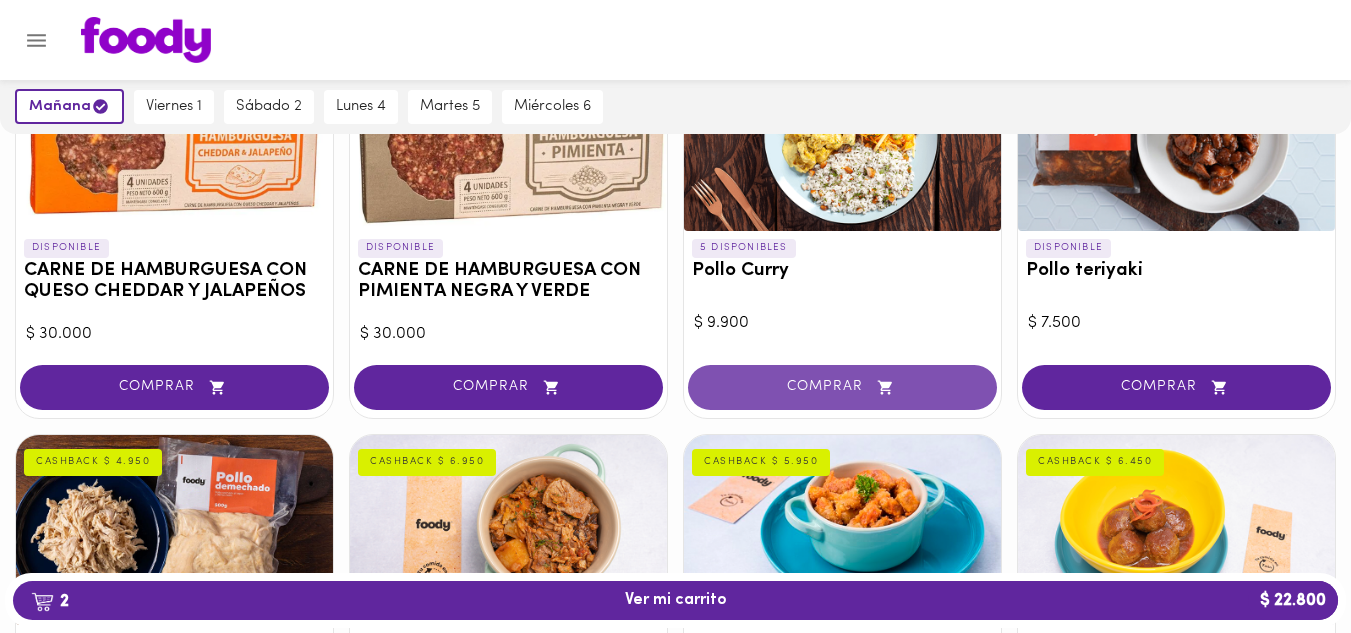 click on "COMPRAR" at bounding box center [842, 387] 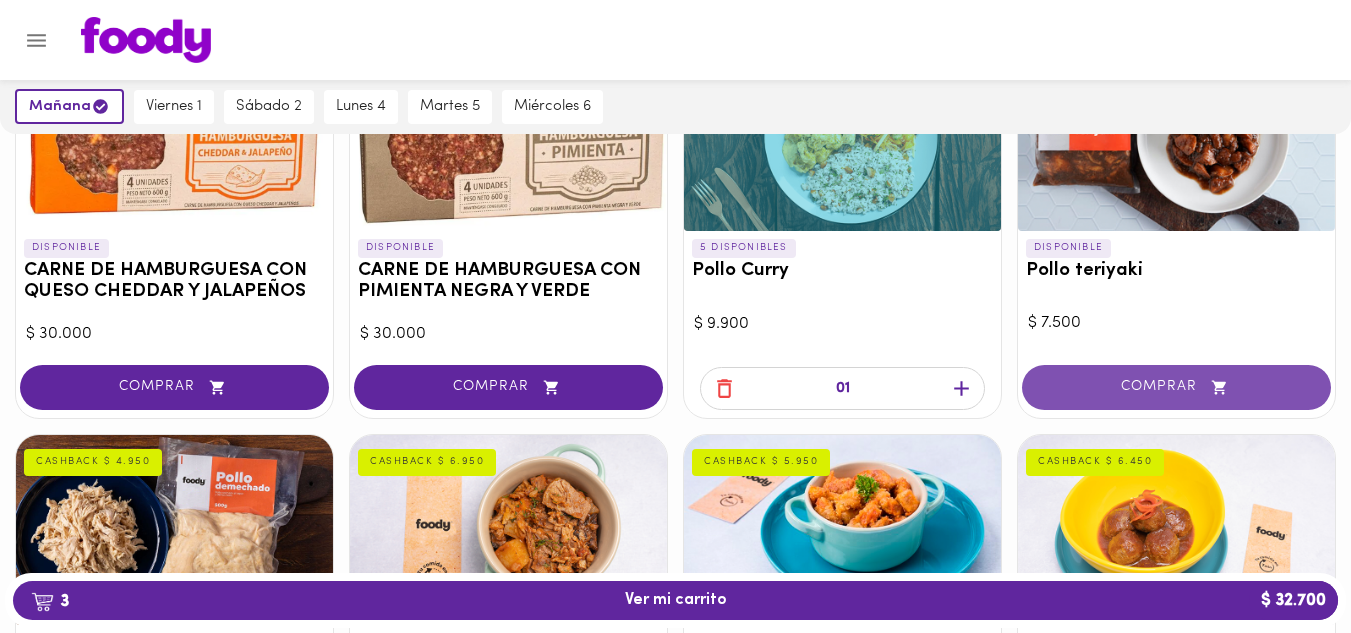 click on "COMPRAR" at bounding box center (1176, 387) 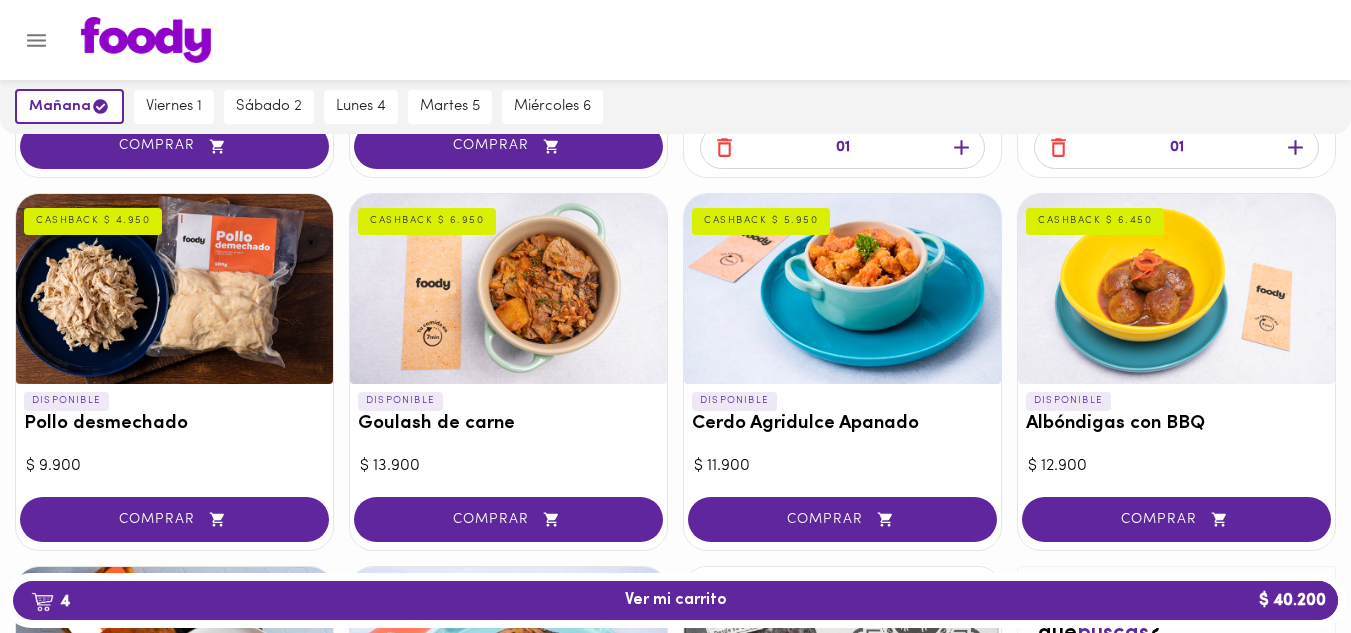 scroll, scrollTop: 555, scrollLeft: 0, axis: vertical 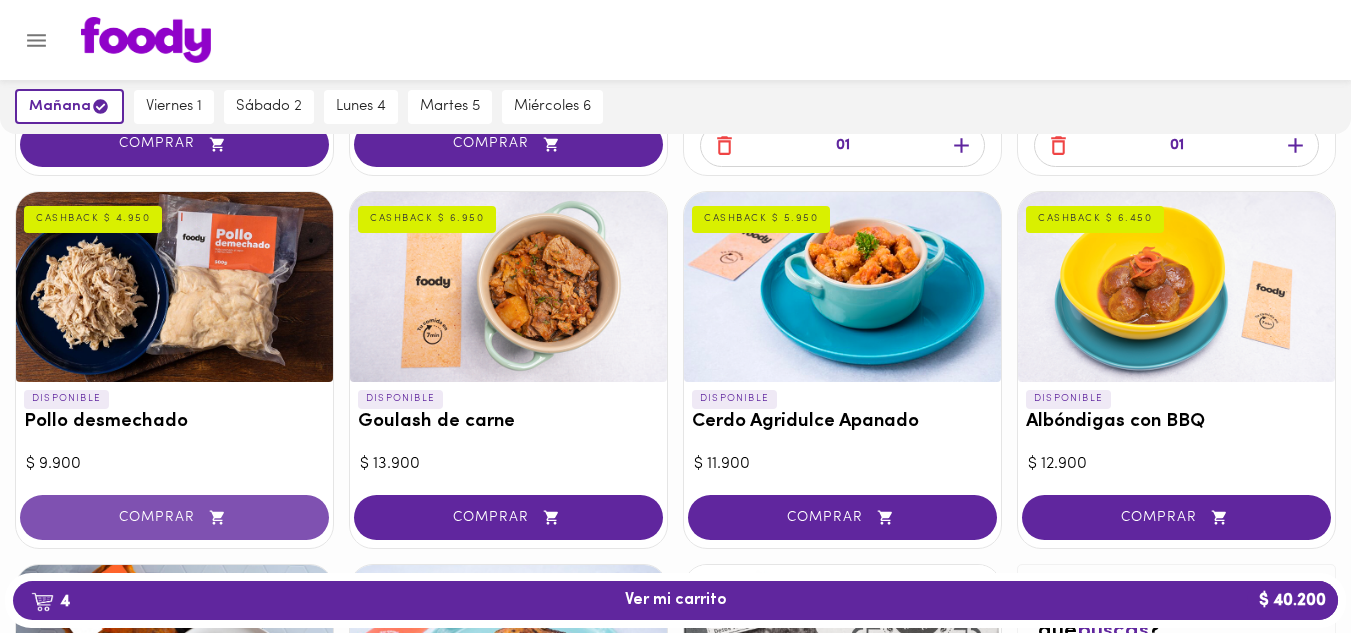 click on "COMPRAR" at bounding box center (174, 517) 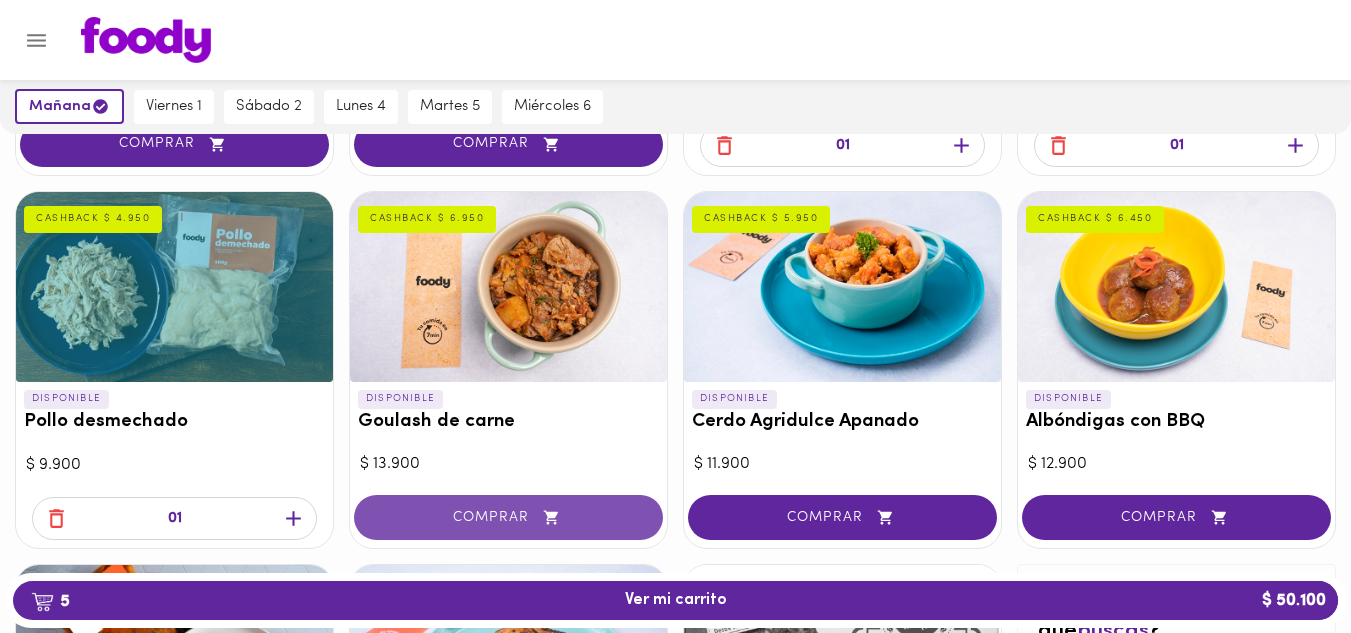 click on "COMPRAR" at bounding box center (508, 517) 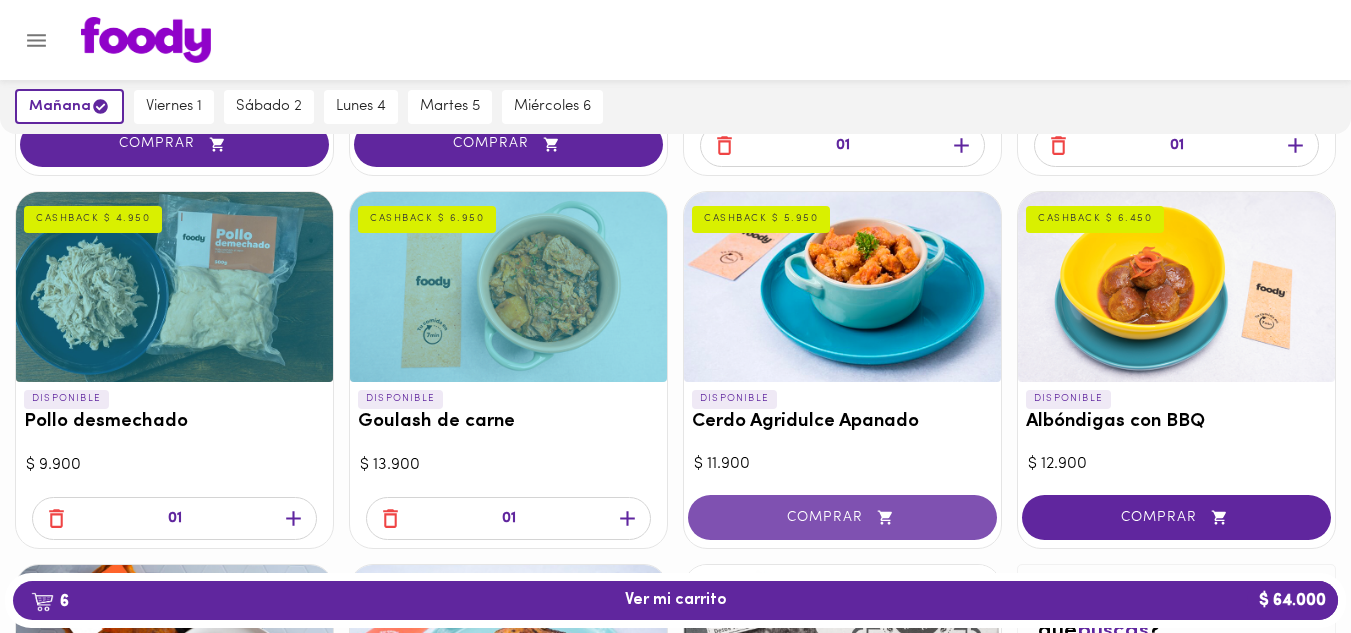 click on "COMPRAR" at bounding box center (842, 517) 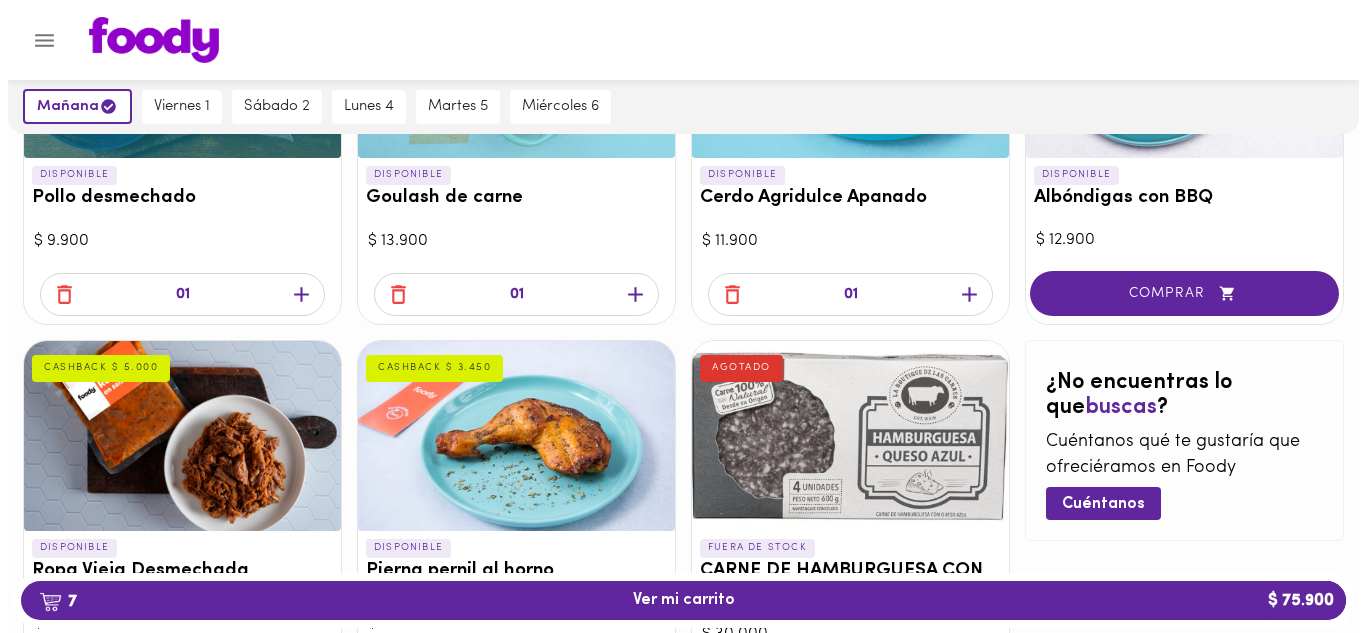scroll, scrollTop: 980, scrollLeft: 0, axis: vertical 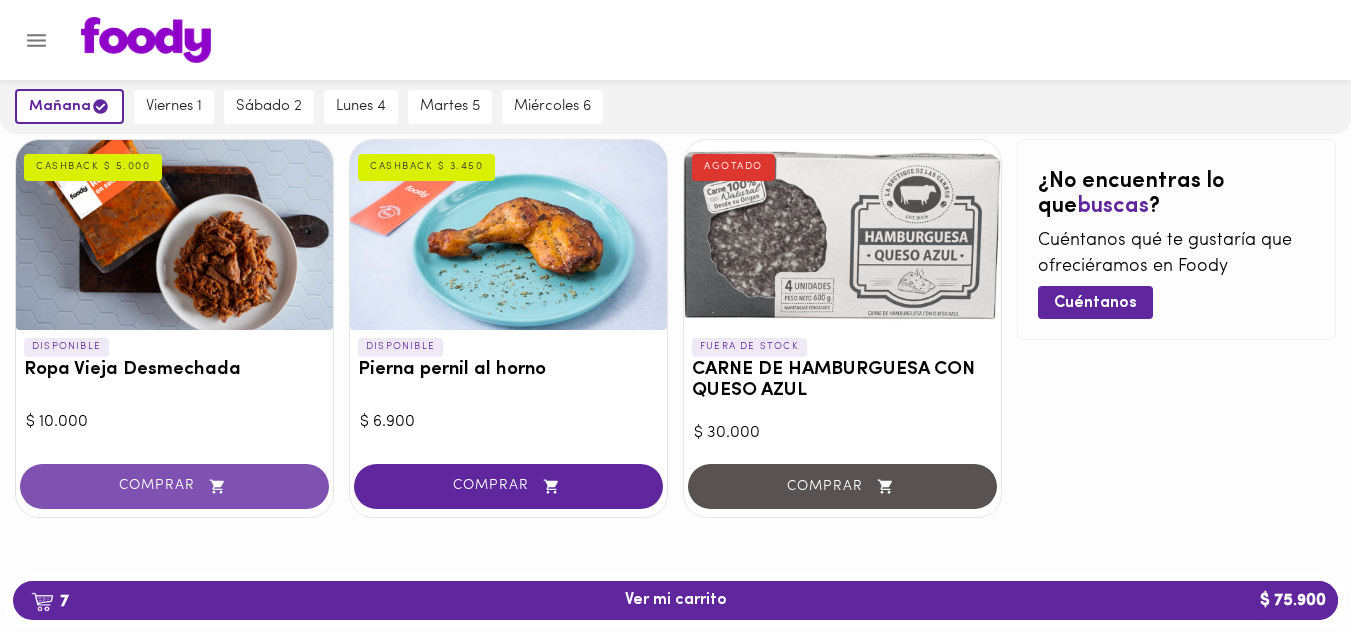 click on "COMPRAR" at bounding box center [174, 486] 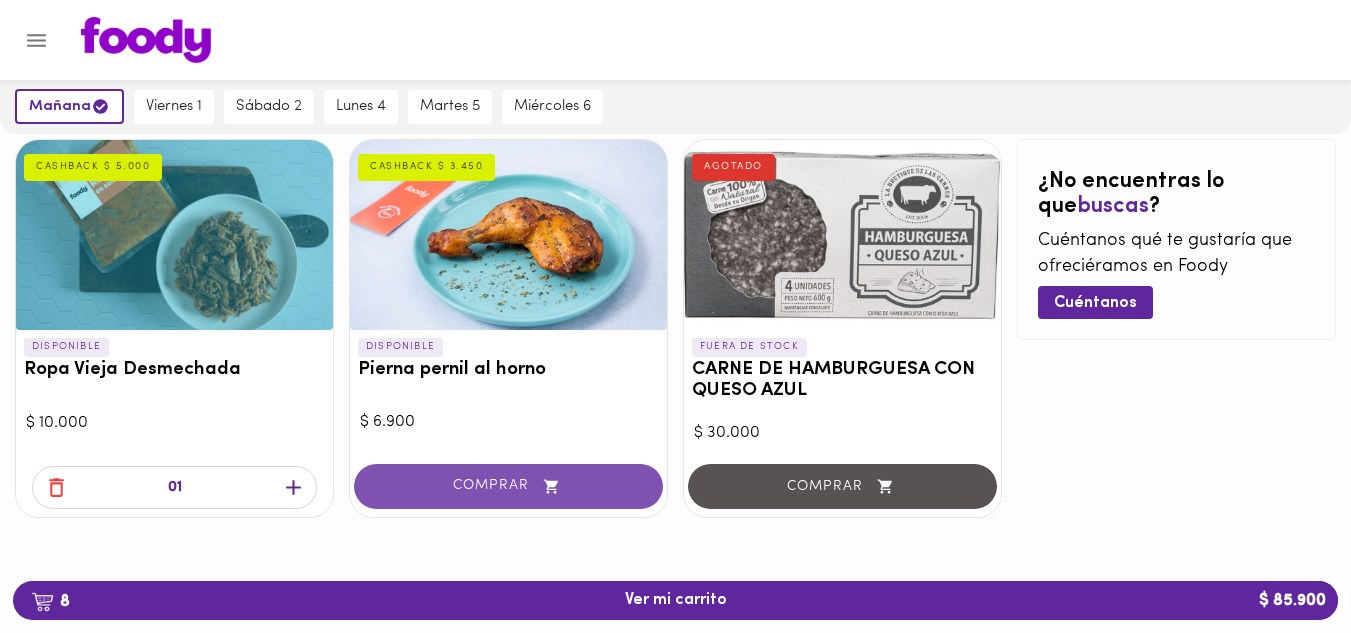 click on "COMPRAR" at bounding box center (508, 486) 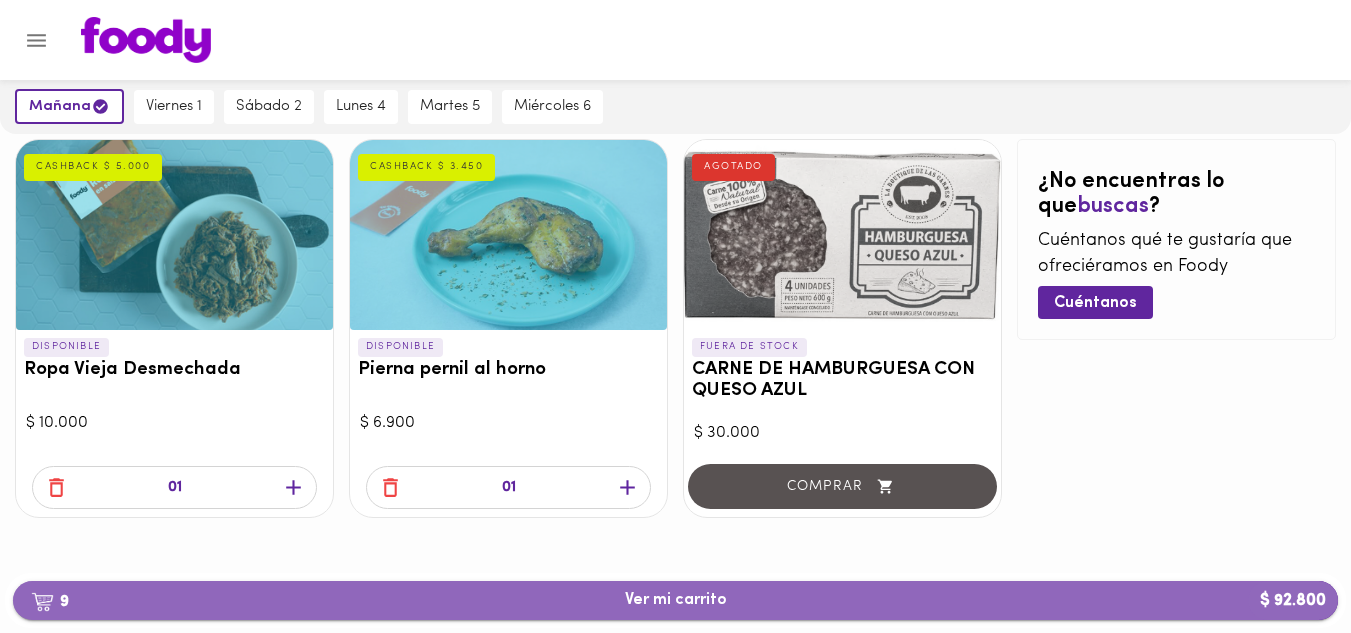 click on "9 Ver mi carrito $ 92.800" at bounding box center [676, 600] 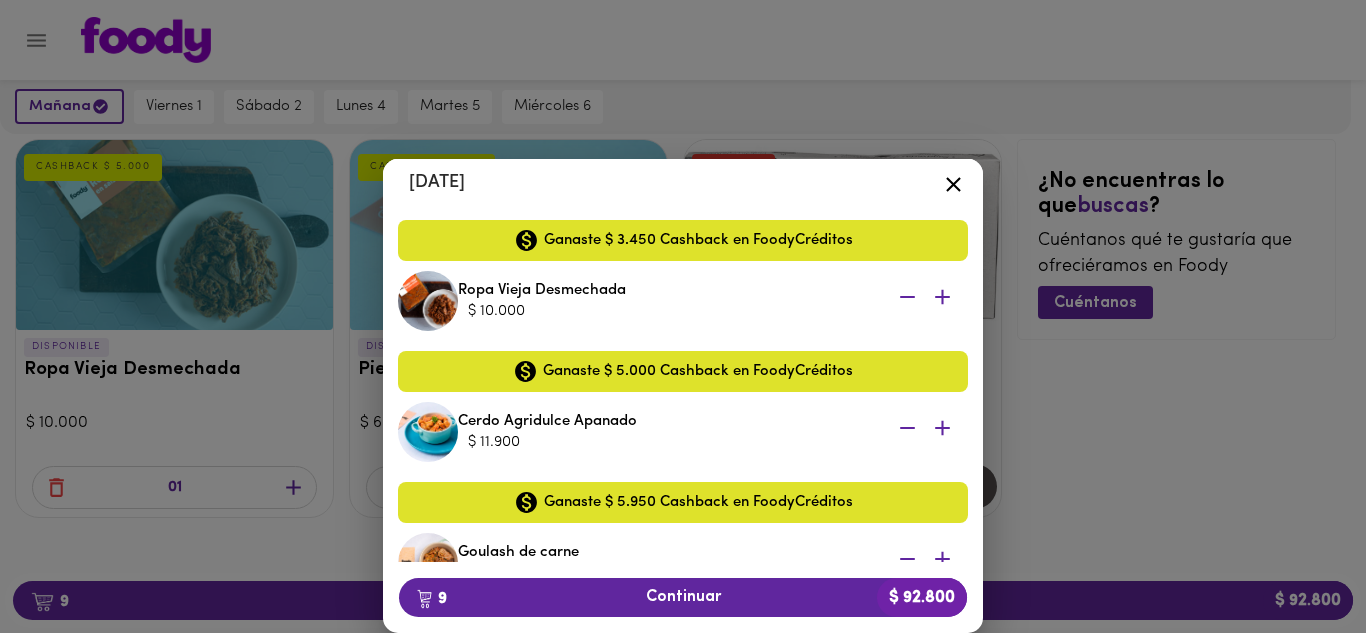 scroll, scrollTop: 0, scrollLeft: 0, axis: both 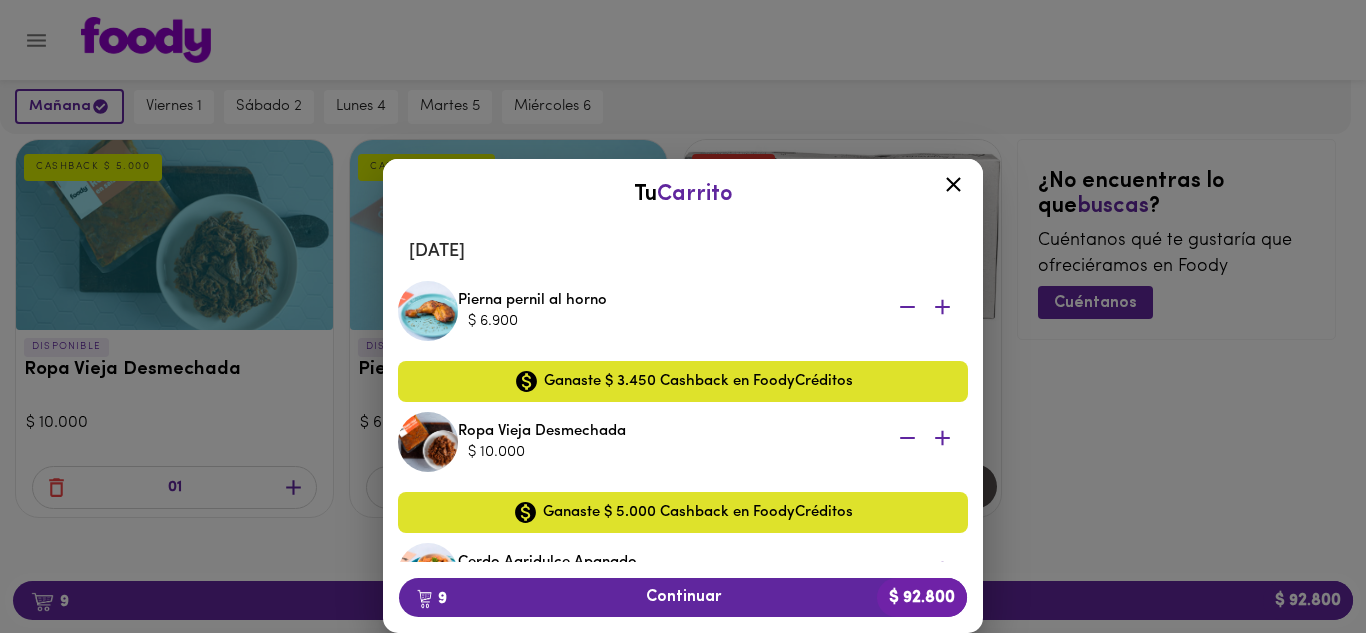 click on "$ 6.900" at bounding box center [668, 321] 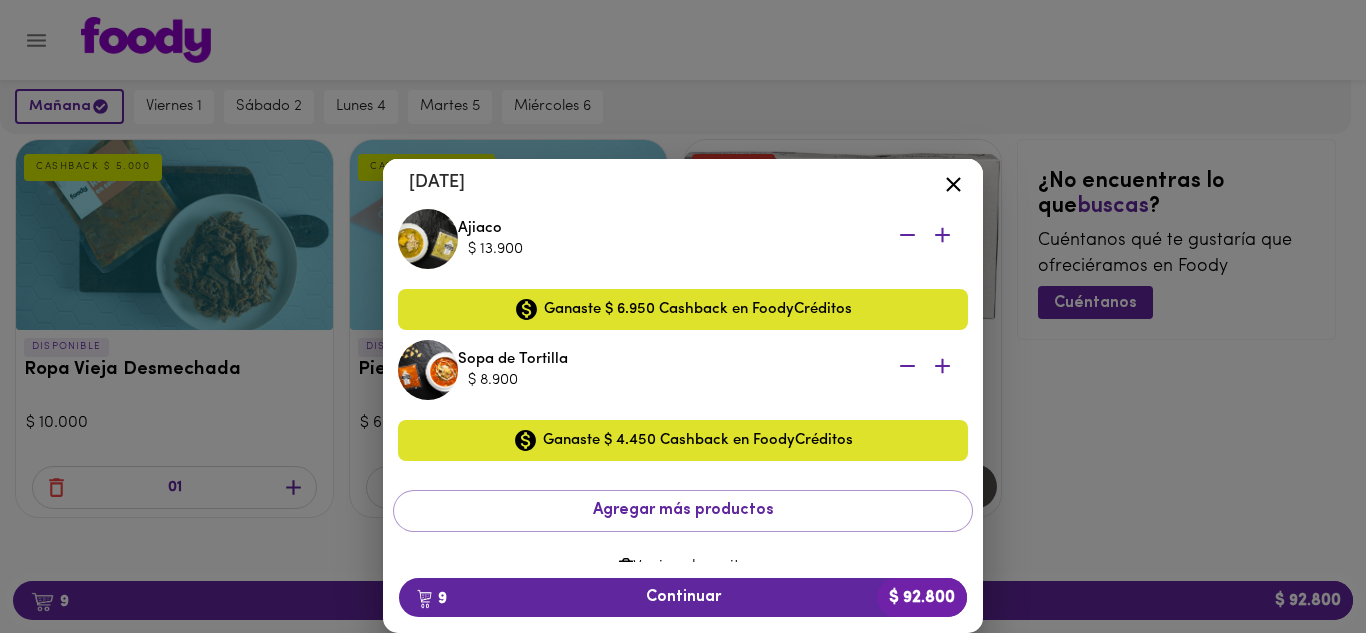scroll, scrollTop: 0, scrollLeft: 0, axis: both 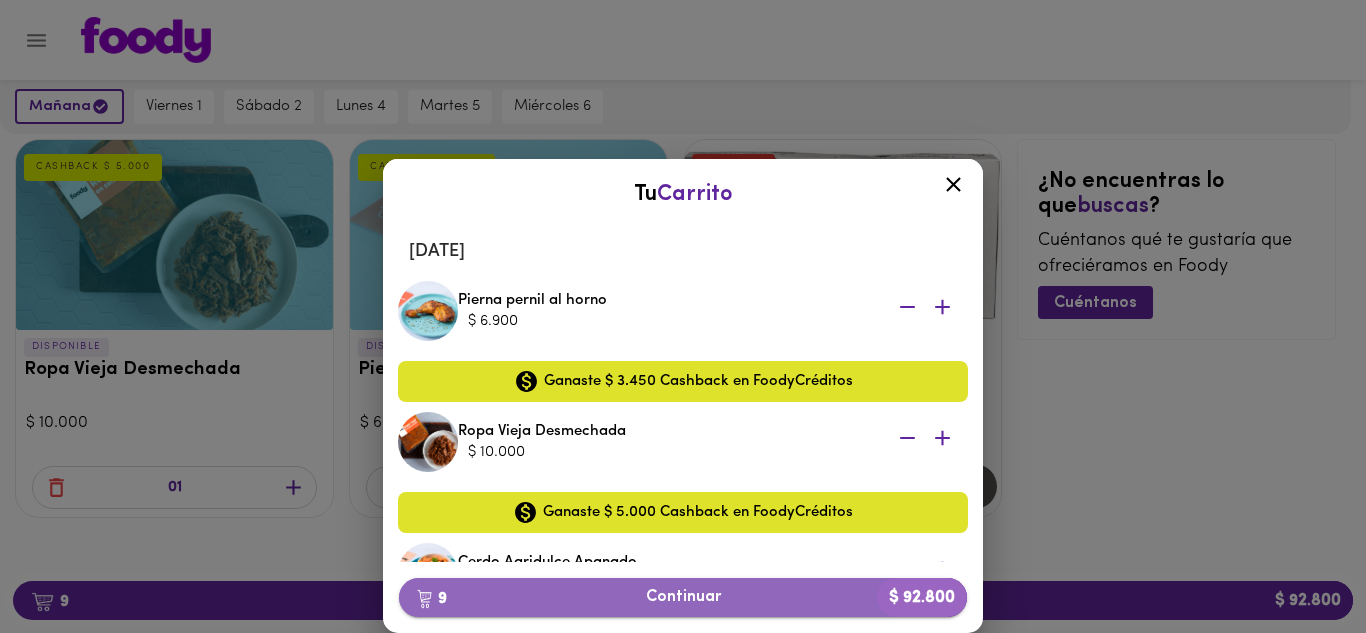 click on "9 Continuar $ 92.800" at bounding box center (683, 597) 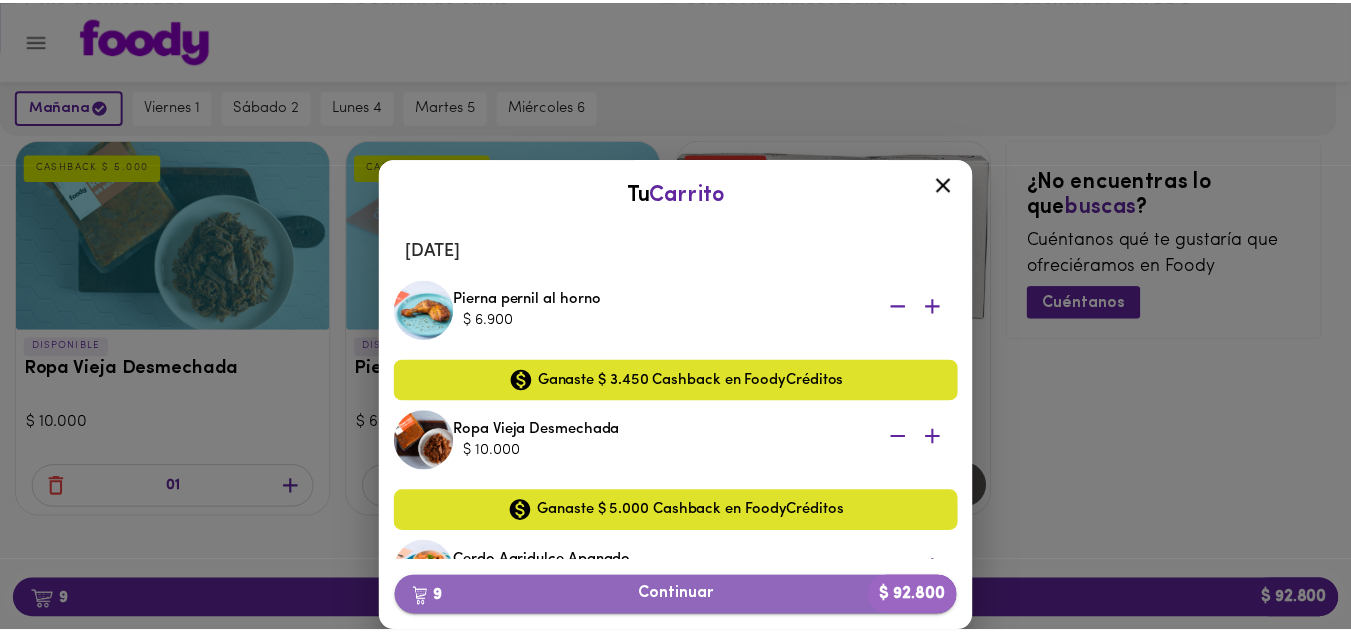 scroll, scrollTop: 0, scrollLeft: 0, axis: both 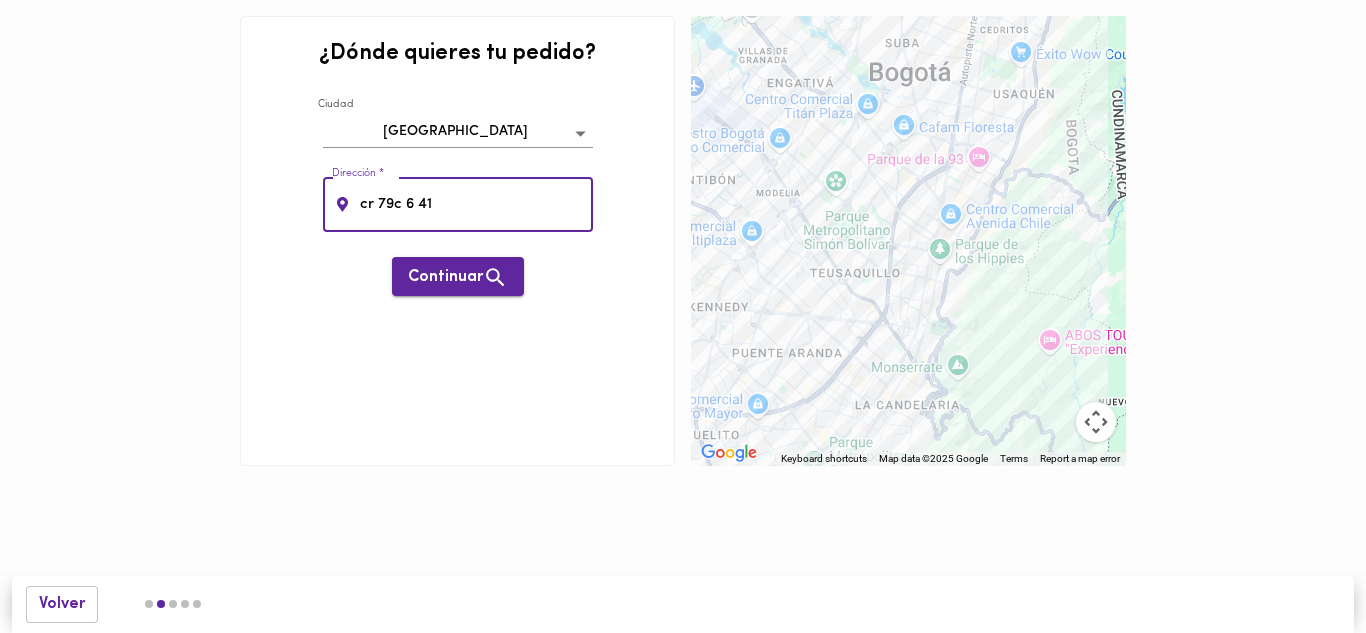type on "cr 79c 6 41" 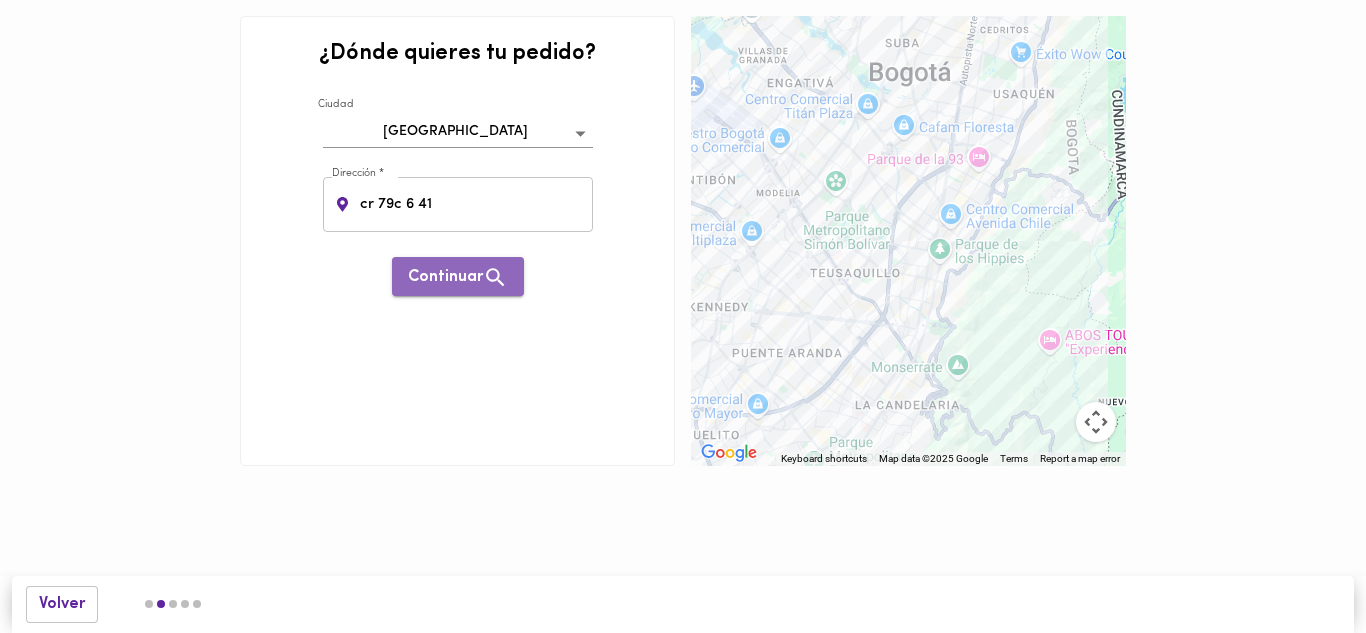 click on "Continuar" at bounding box center (458, 277) 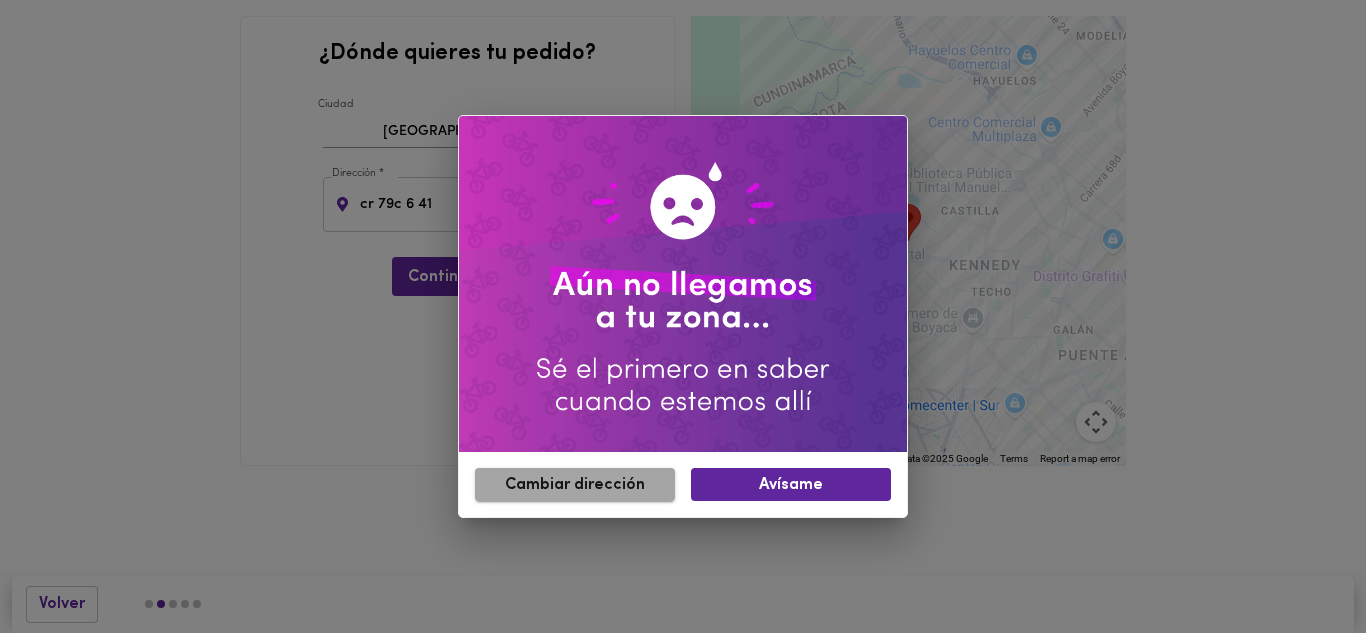 click on "Cambiar dirección" at bounding box center (575, 485) 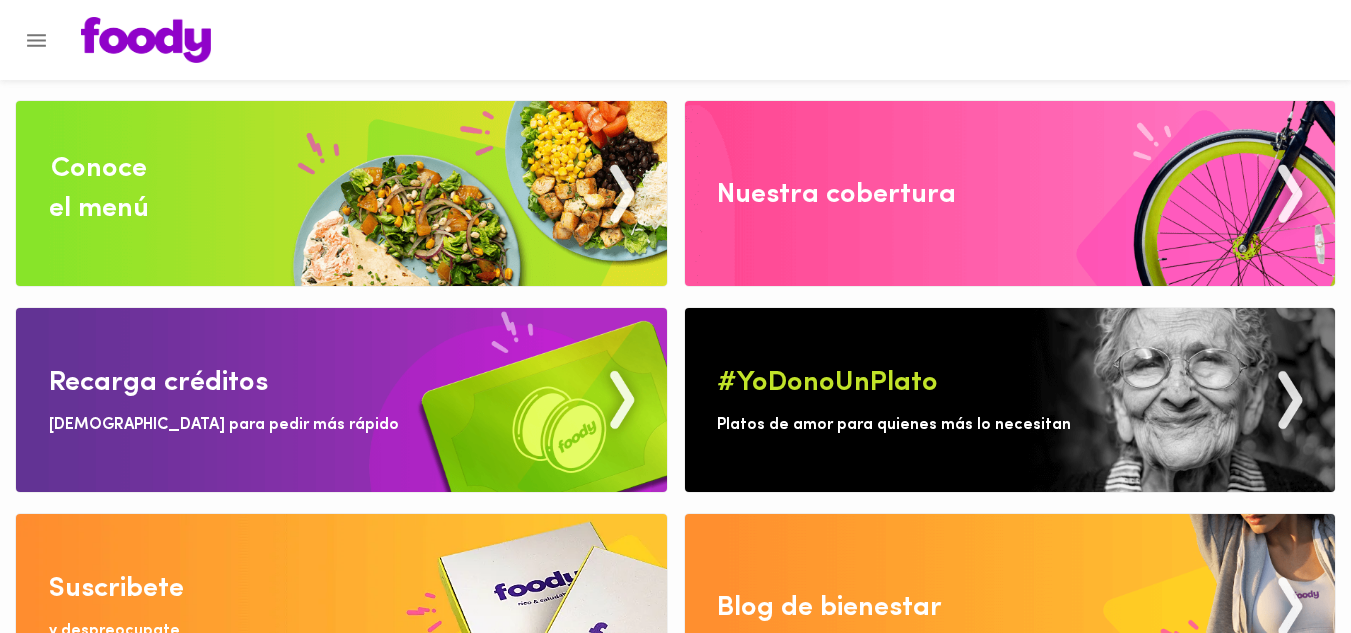 click at bounding box center (1010, 193) 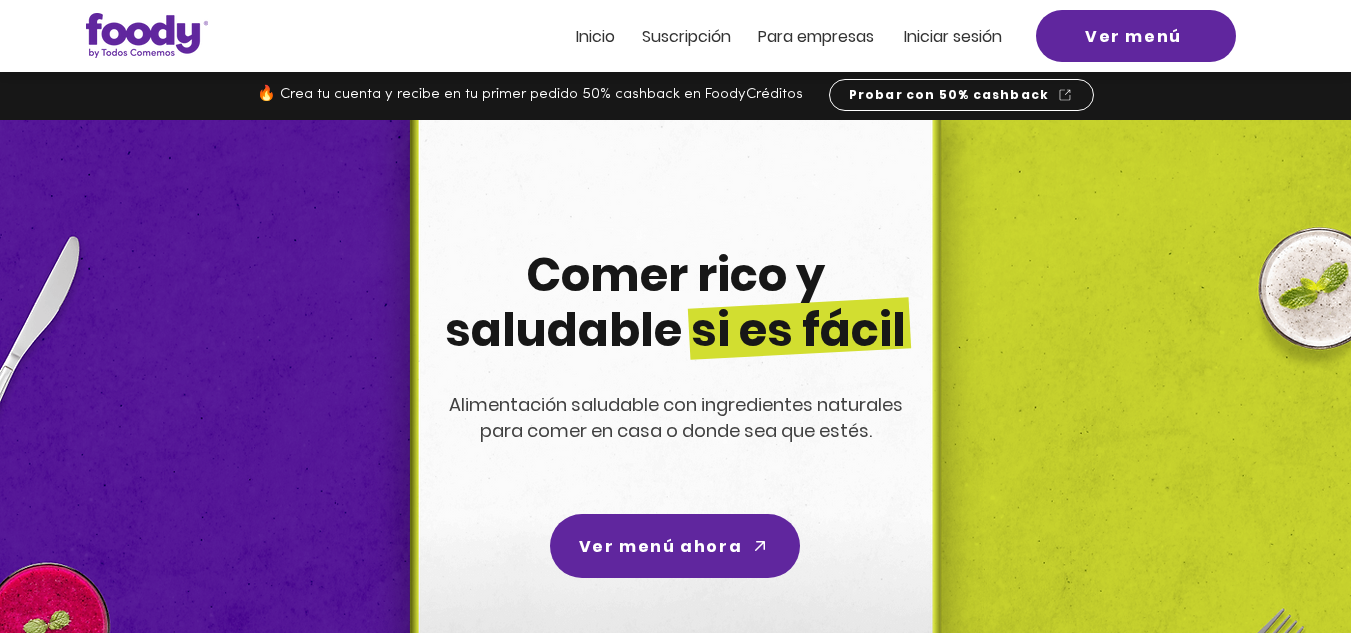 scroll, scrollTop: 0, scrollLeft: 0, axis: both 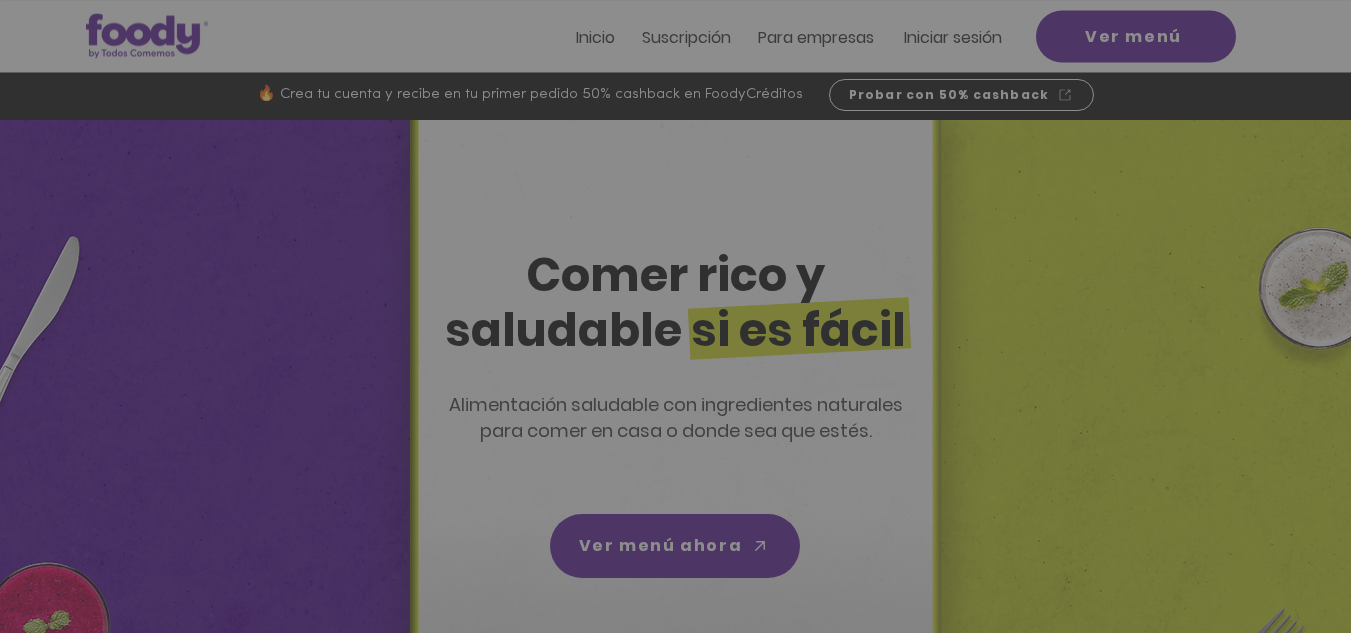click 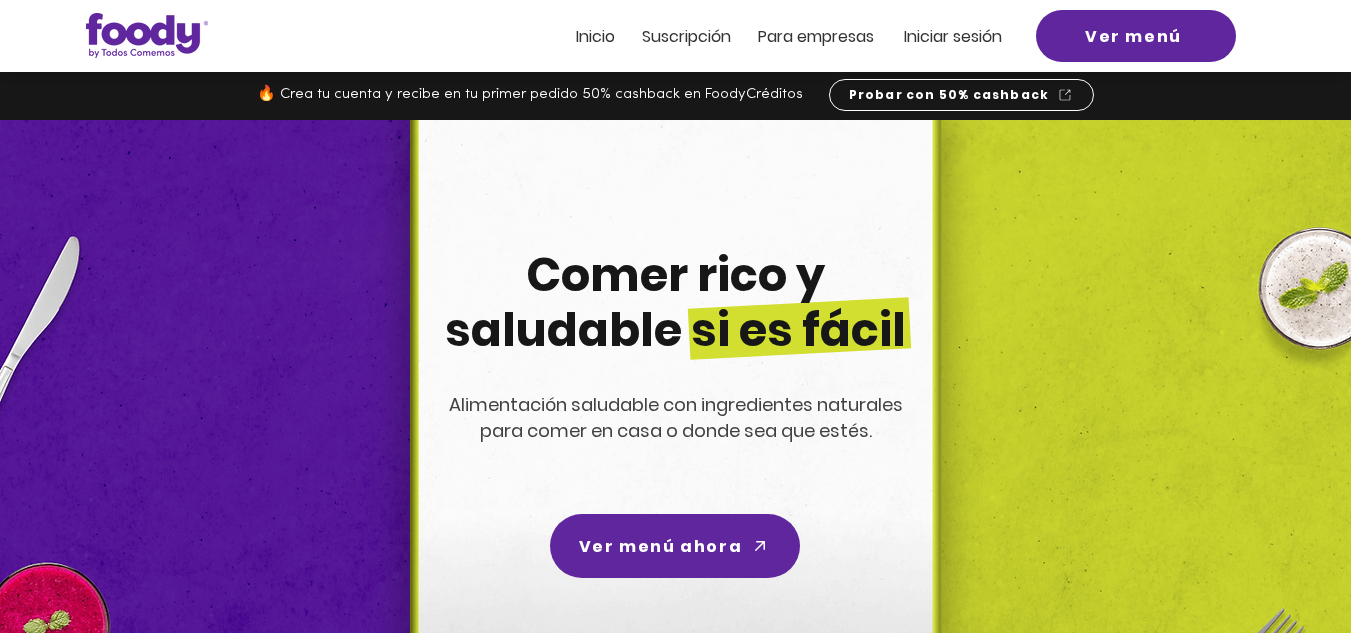 click on "Inicio" at bounding box center [595, 36] 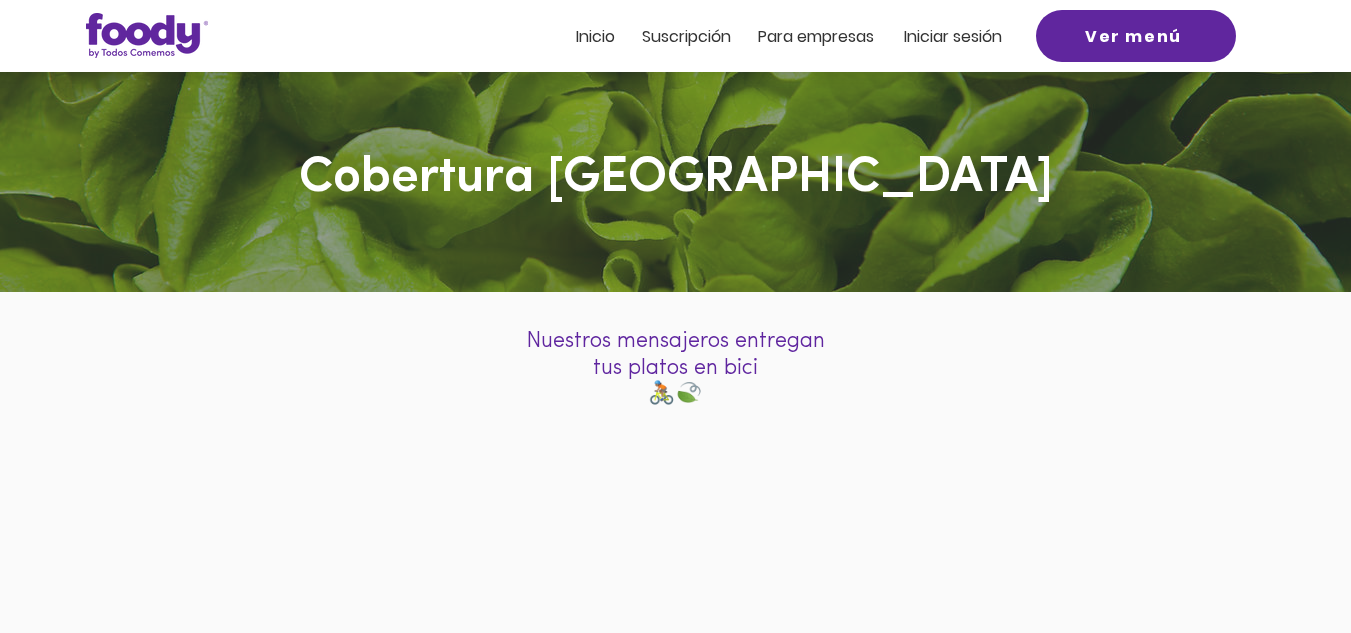 scroll, scrollTop: 0, scrollLeft: 0, axis: both 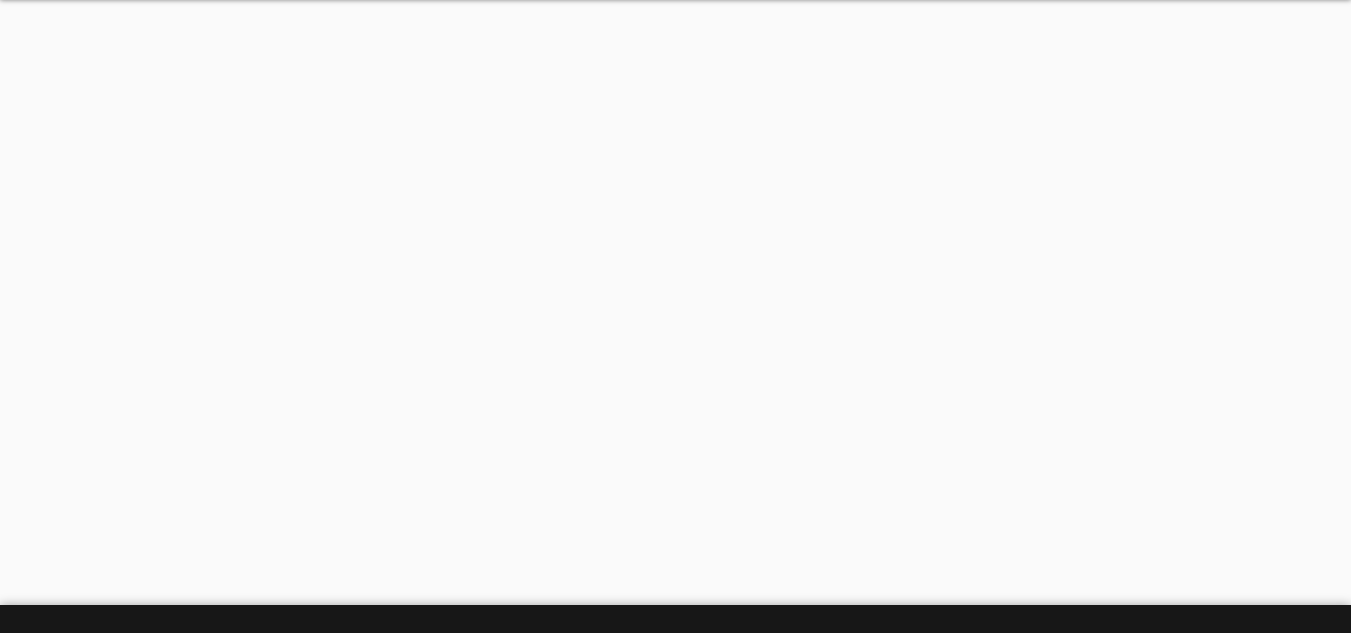 click at bounding box center (675, 308) 